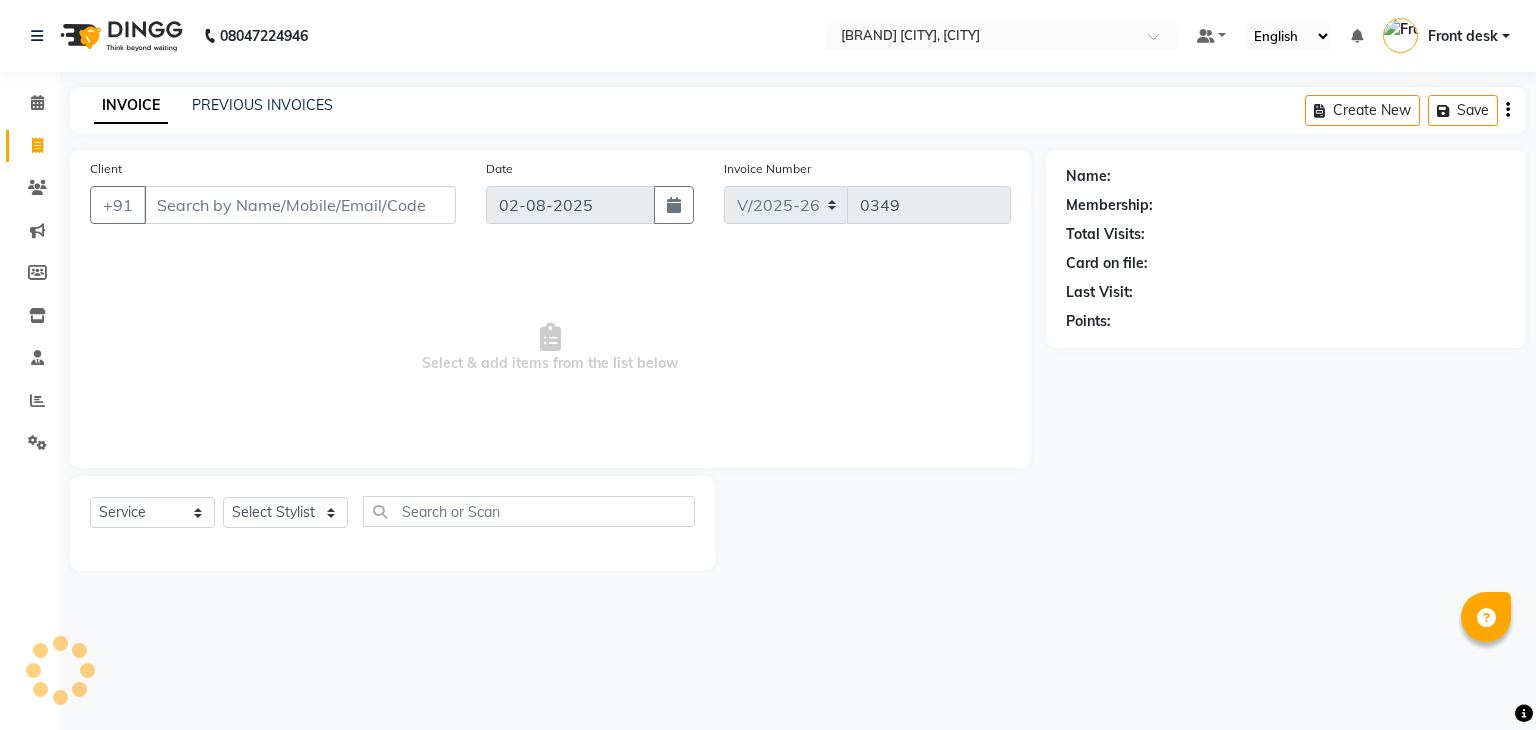 select on "5603" 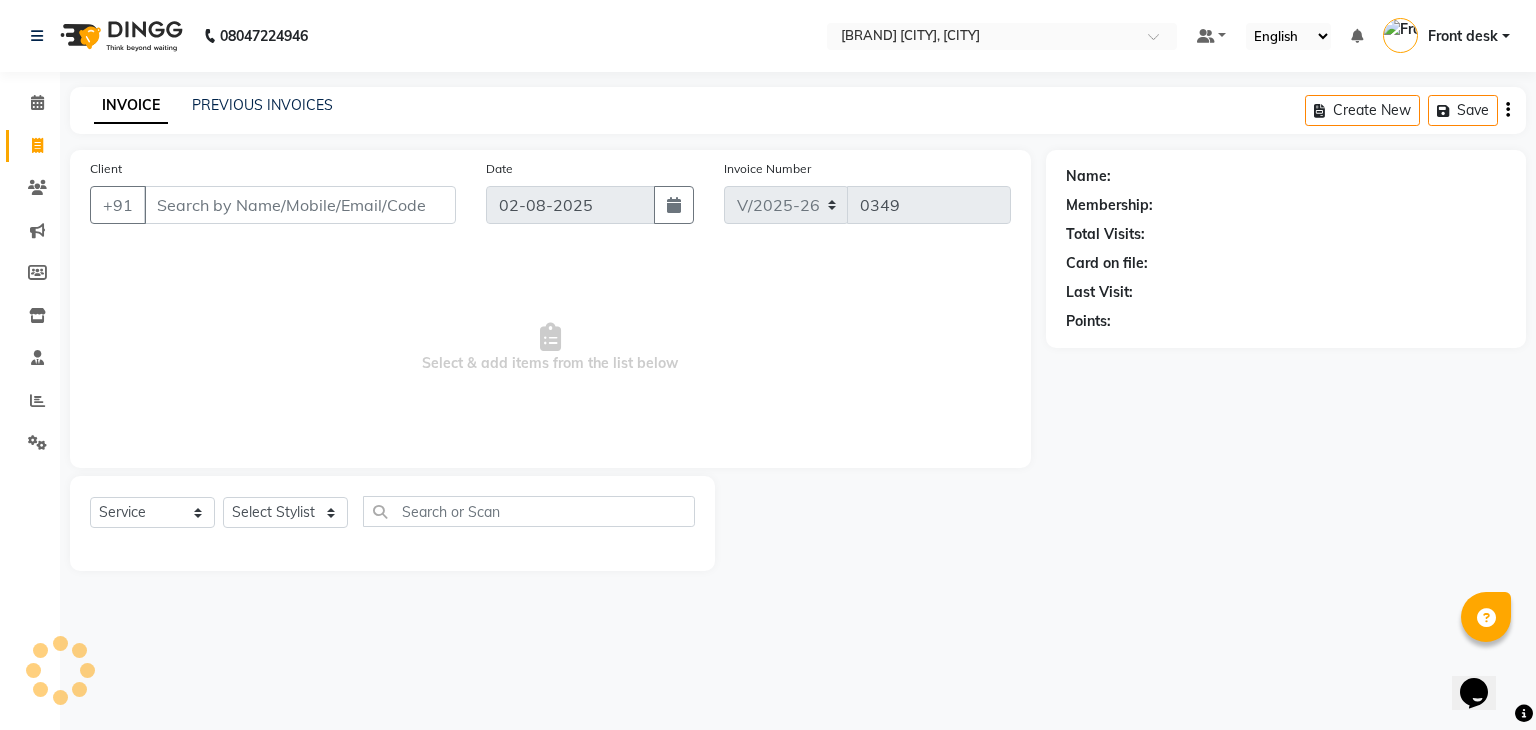 click on "Client" at bounding box center [300, 205] 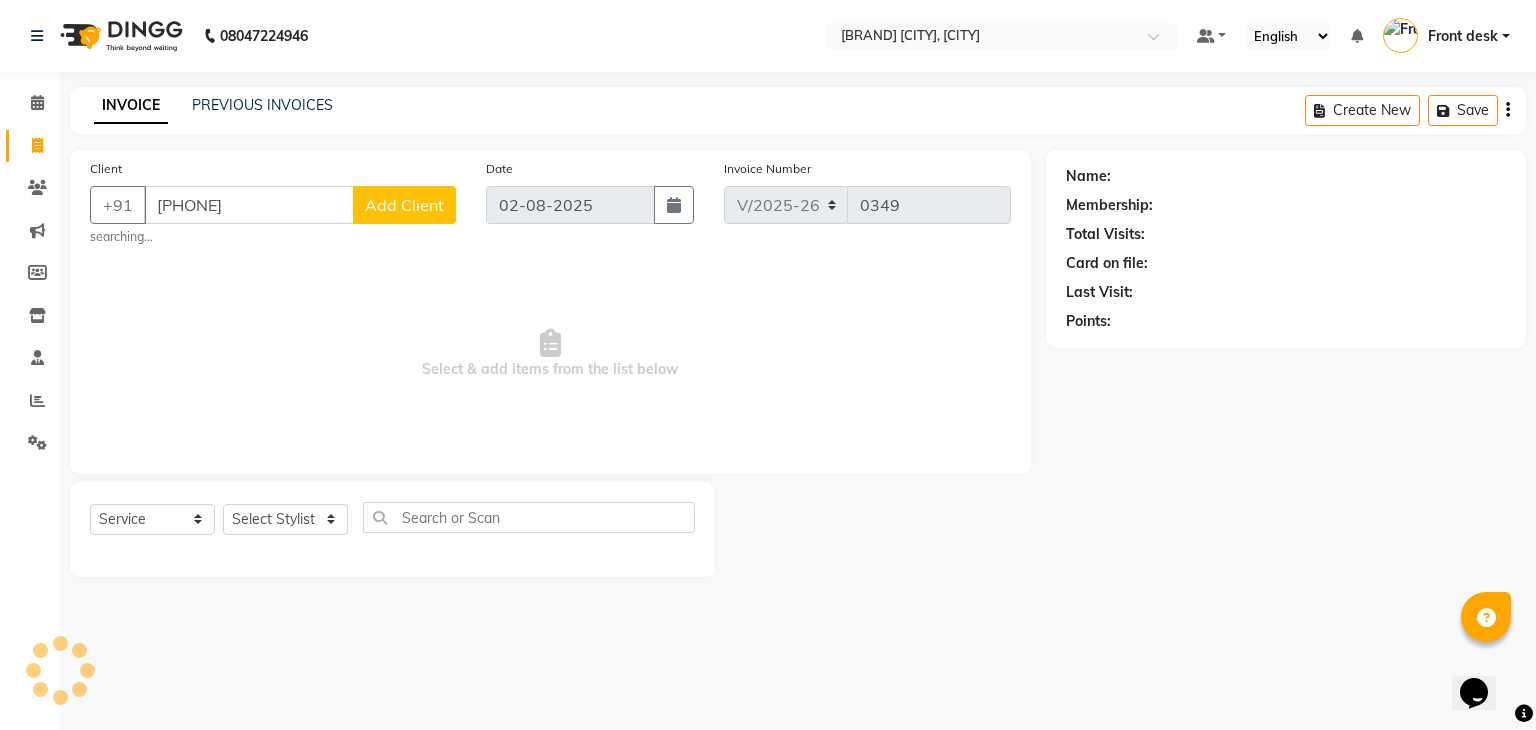 type on "[PHONE]" 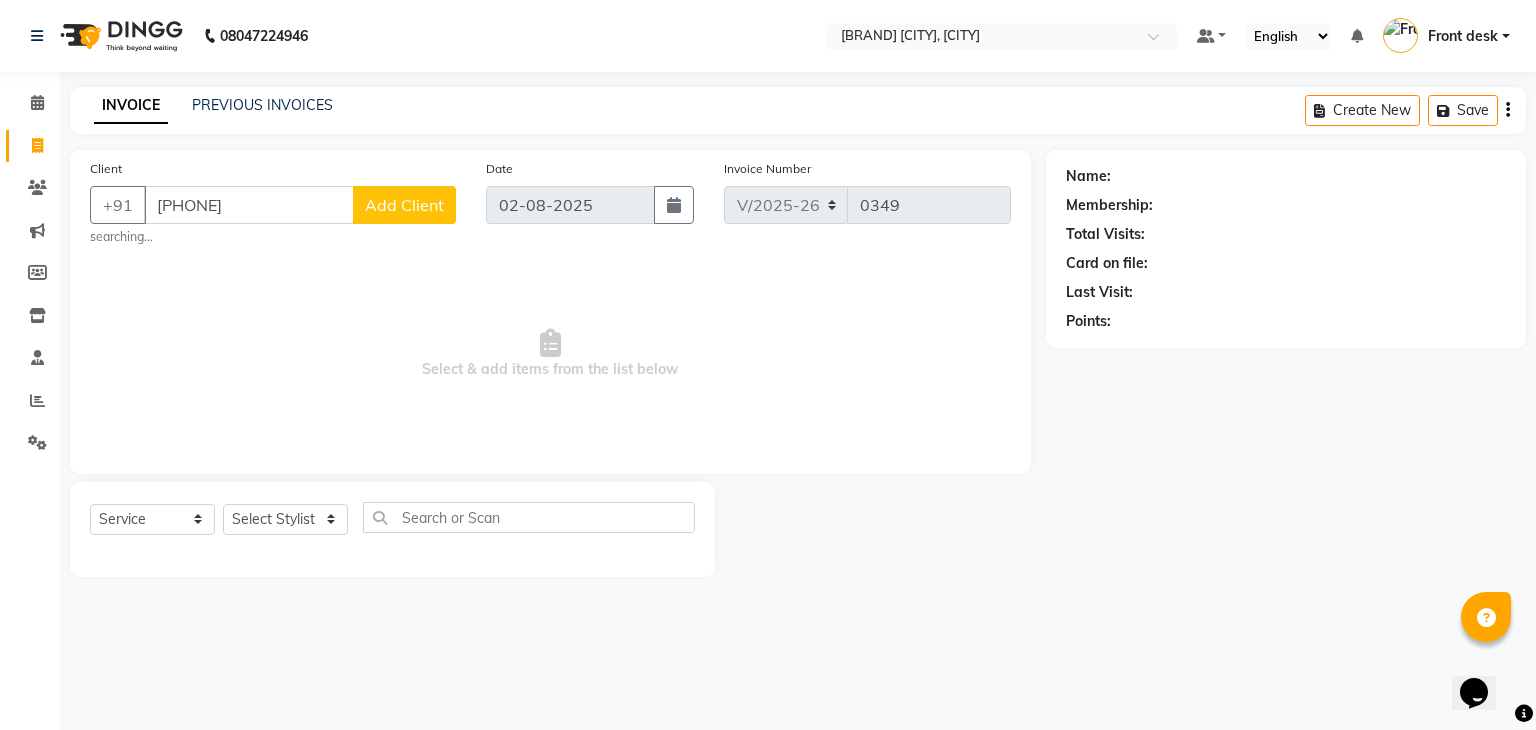 click on "Add Client" 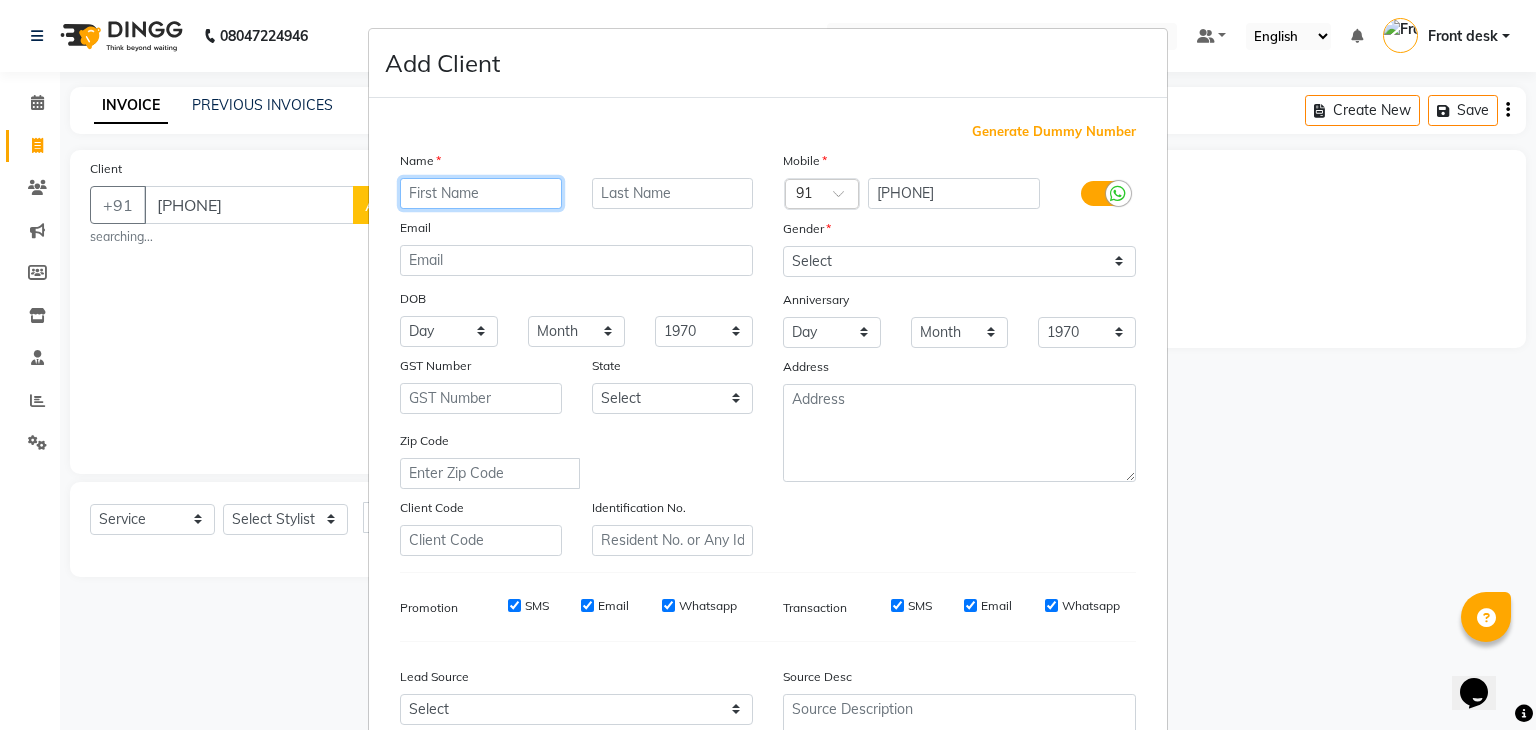 paste on "[FIRST] [LAST]" 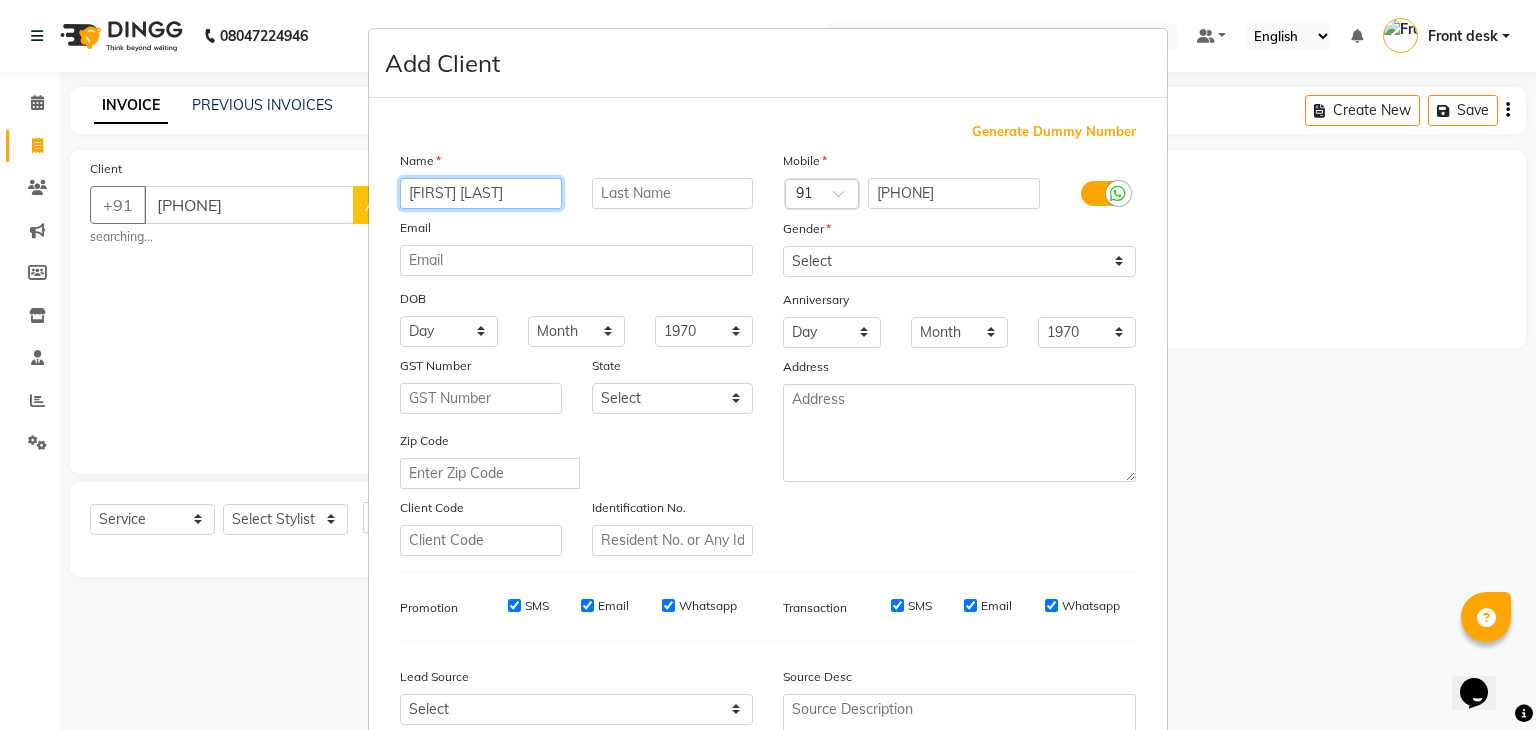 click on "[FIRST] [LAST]" at bounding box center (481, 193) 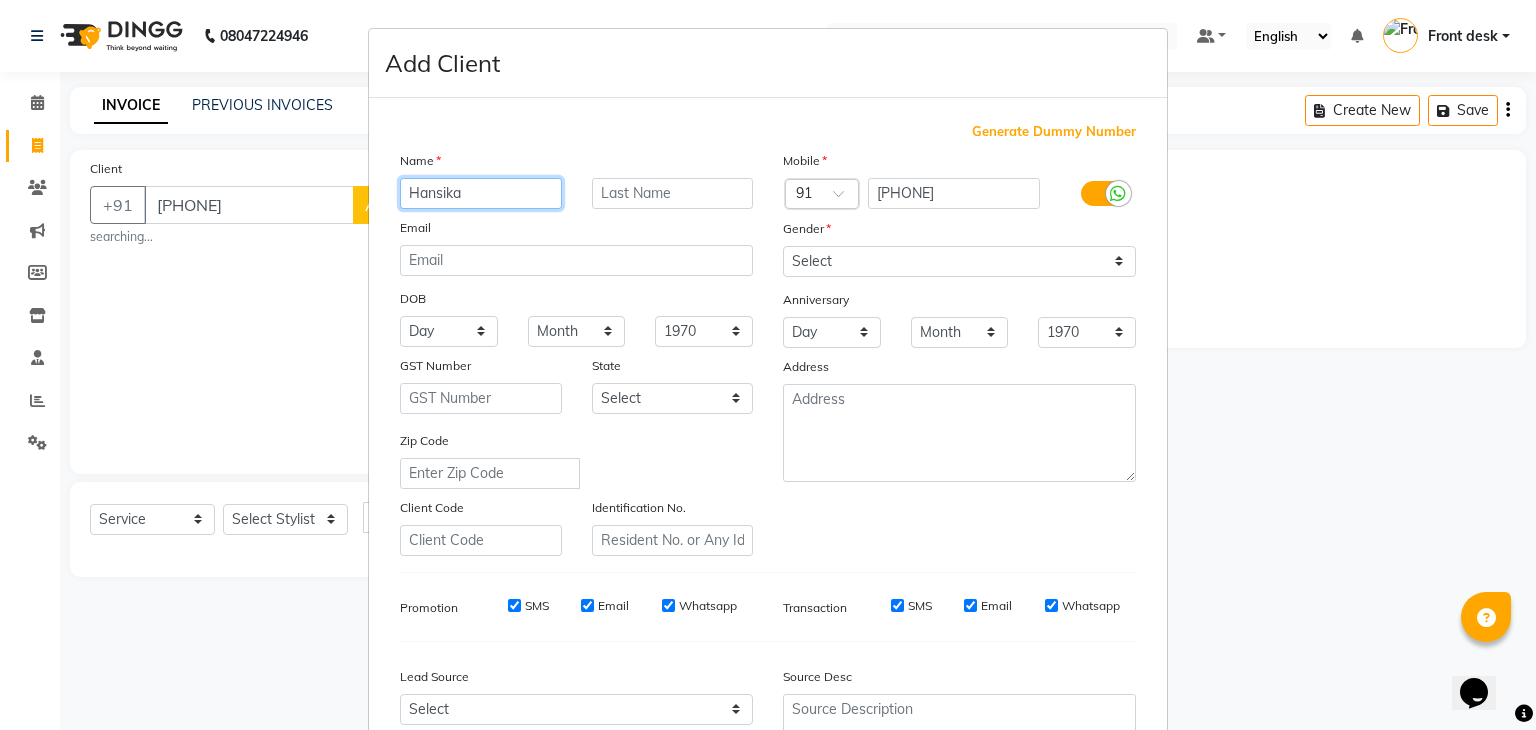 type on "Hansika" 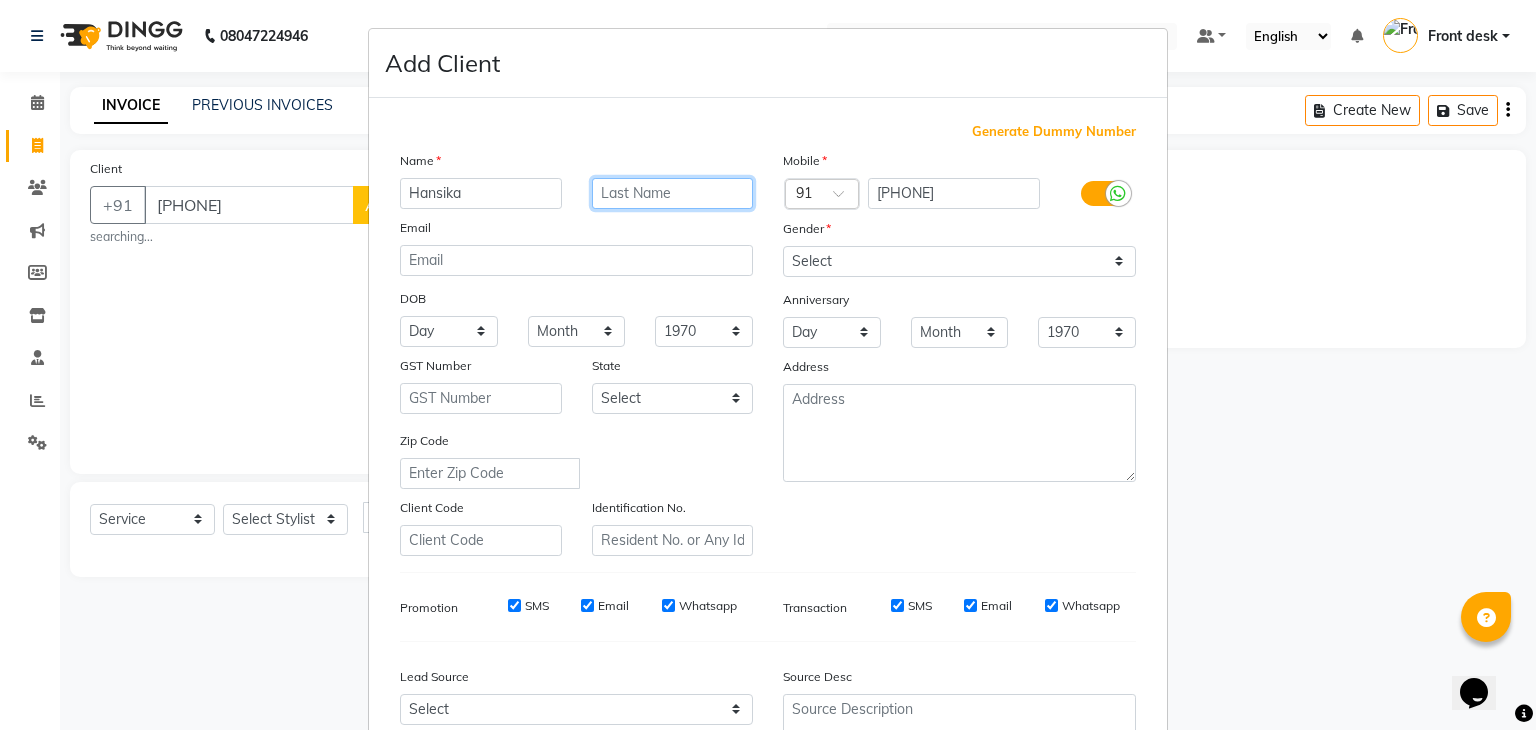 click at bounding box center [673, 193] 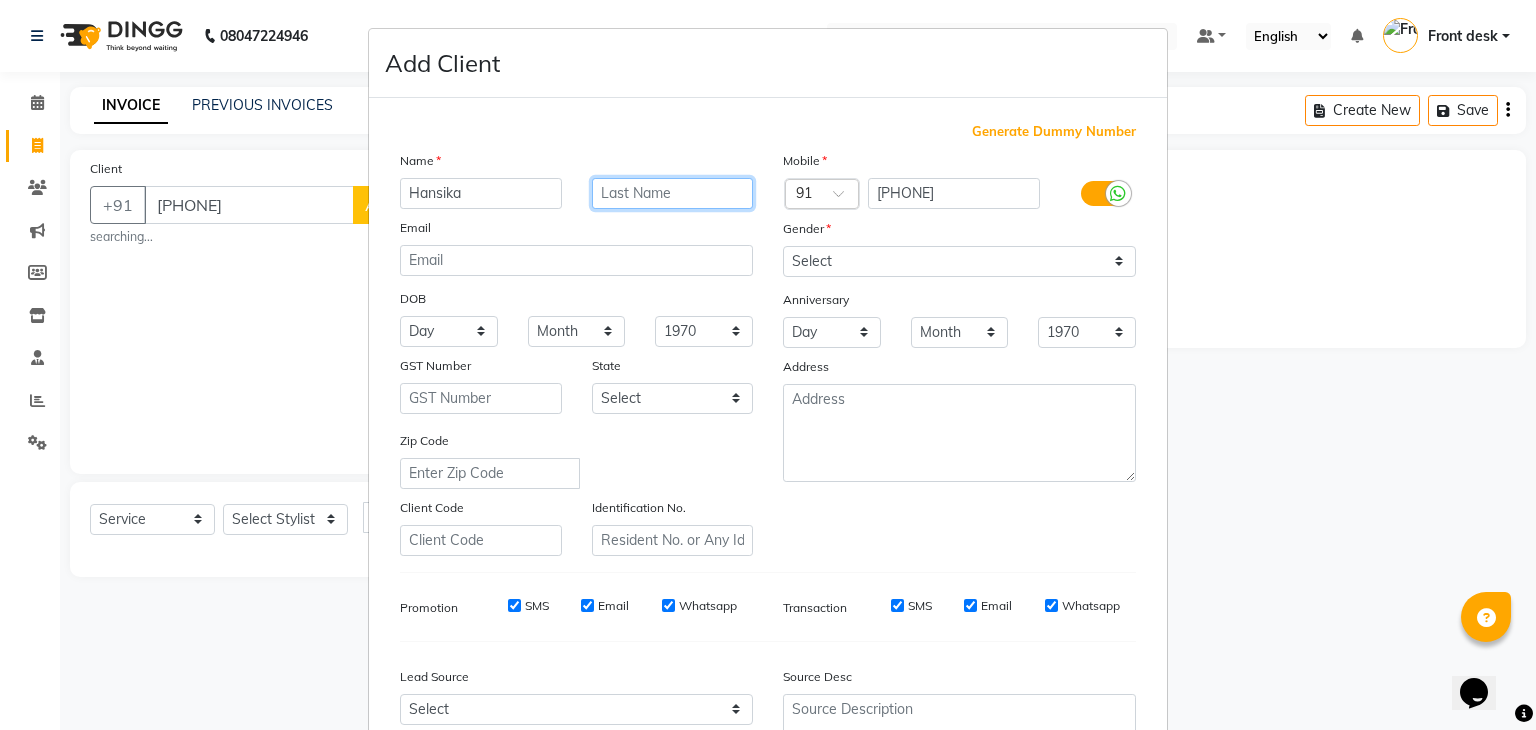 paste on "Subramanian" 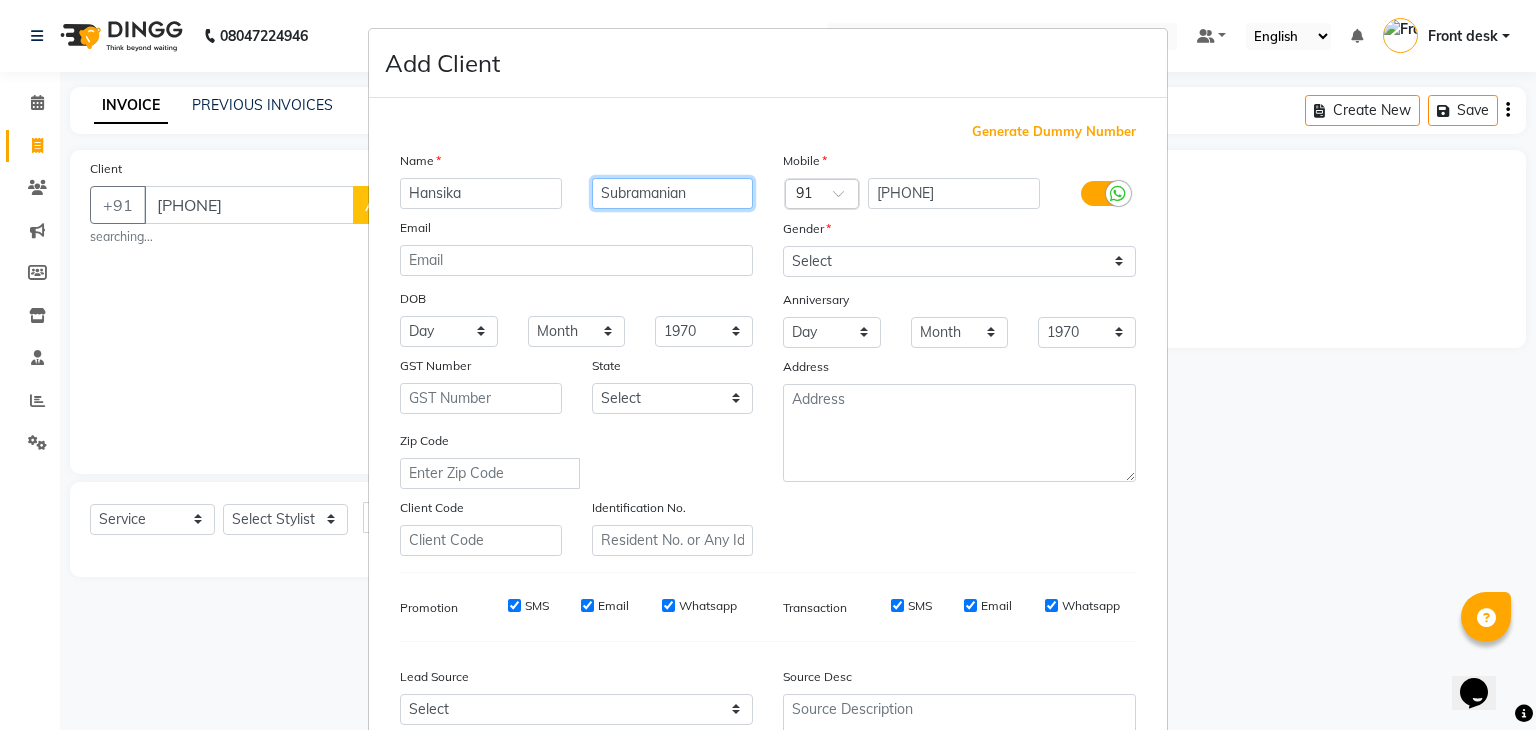 type on "Subramanian" 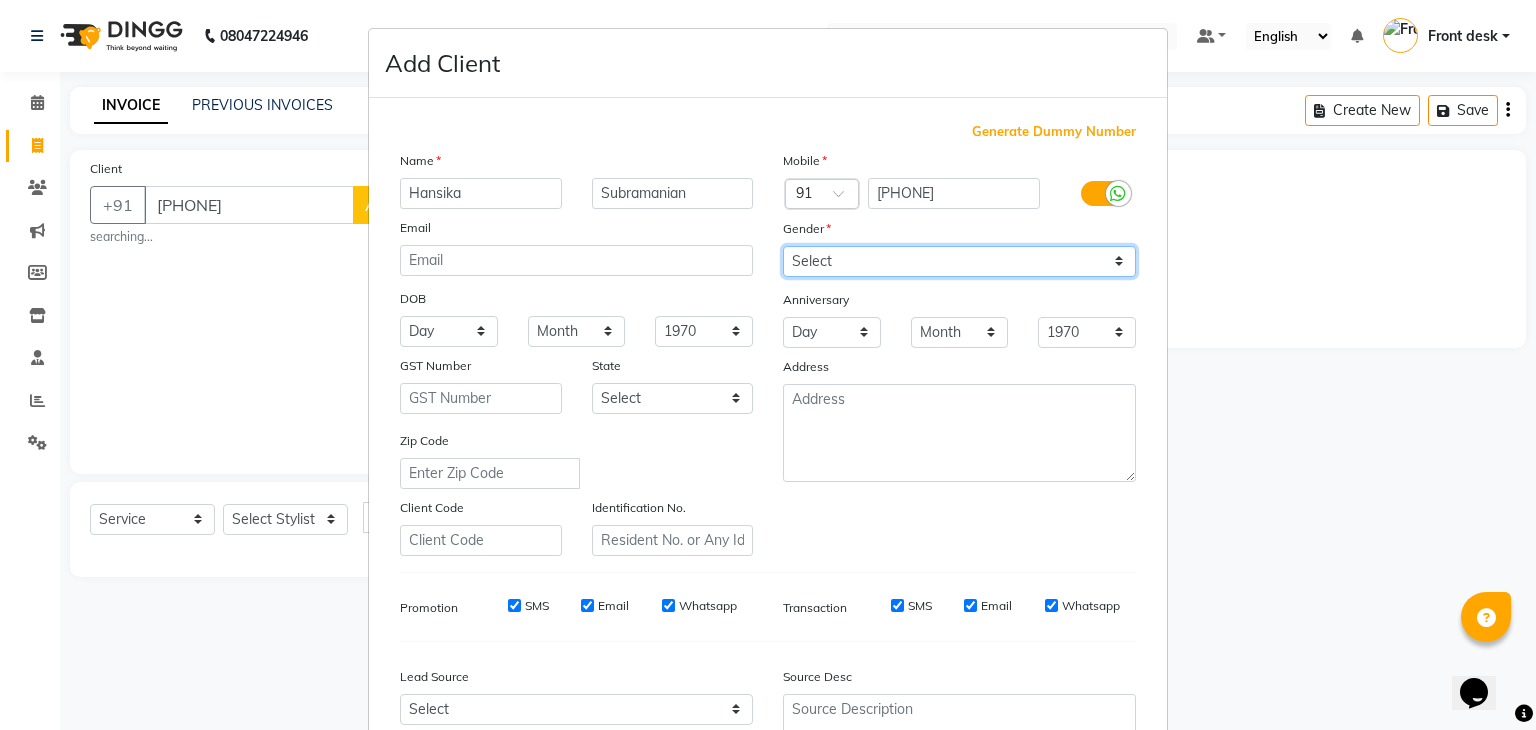 click on "Select Male Female Other Prefer Not To Say" at bounding box center [959, 261] 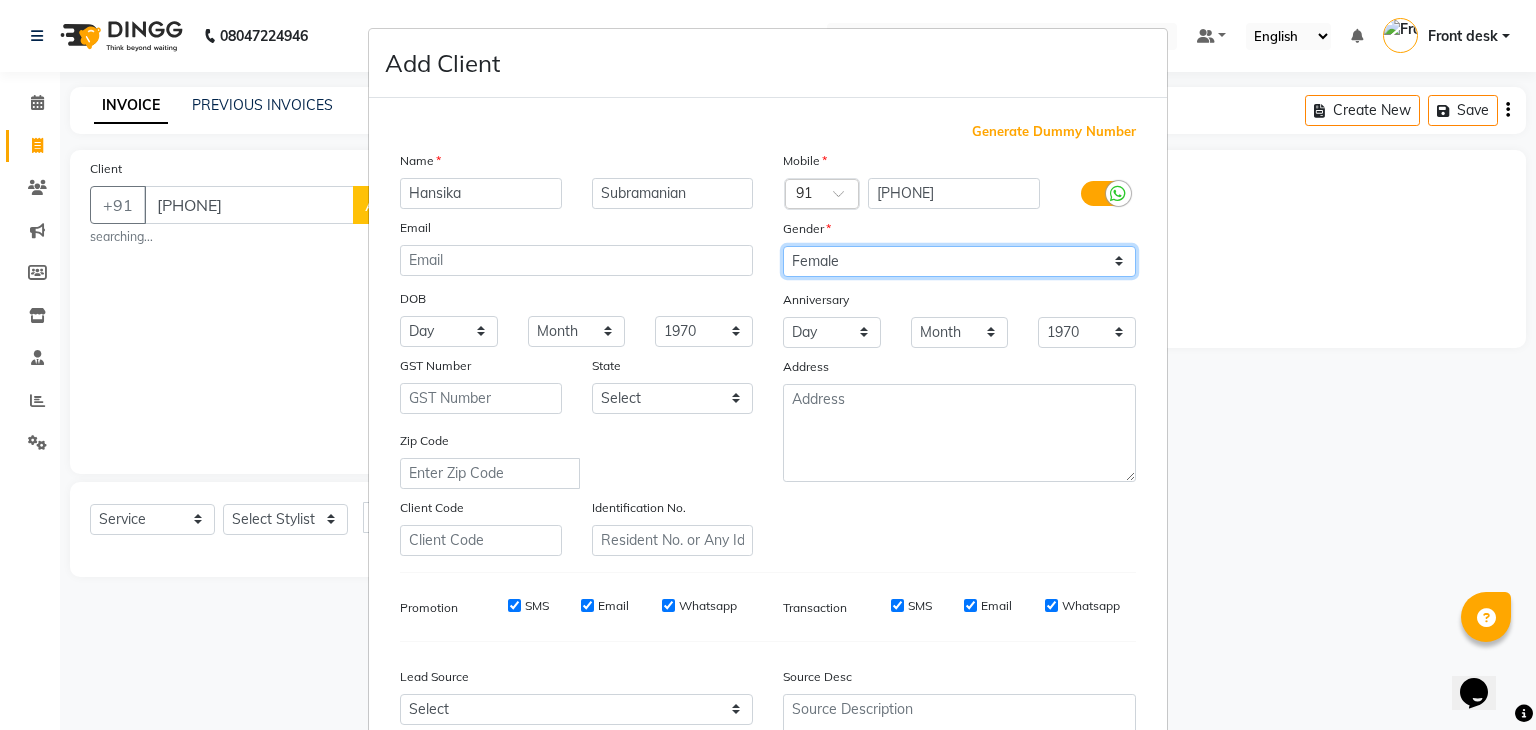 click on "Select Male Female Other Prefer Not To Say" at bounding box center [959, 261] 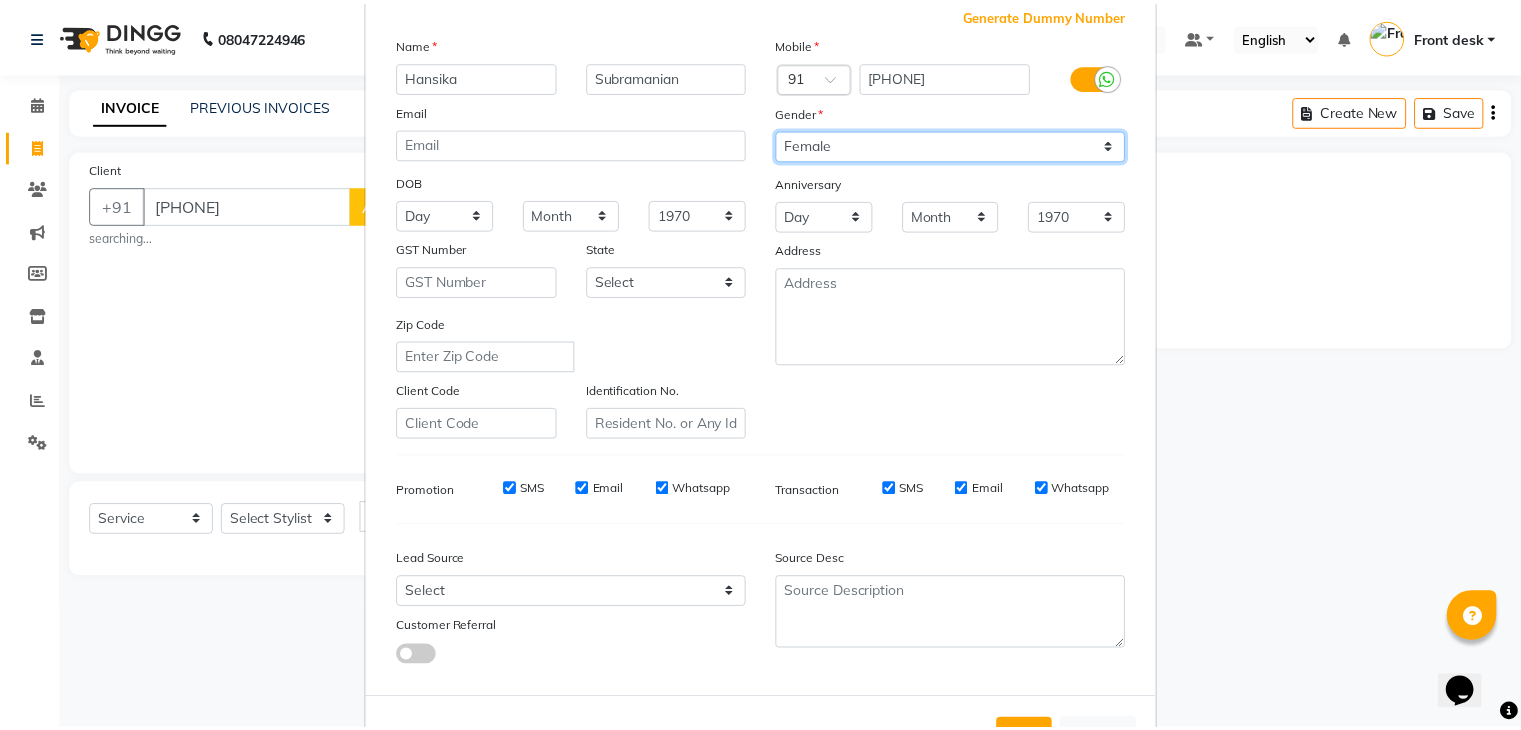 scroll, scrollTop: 203, scrollLeft: 0, axis: vertical 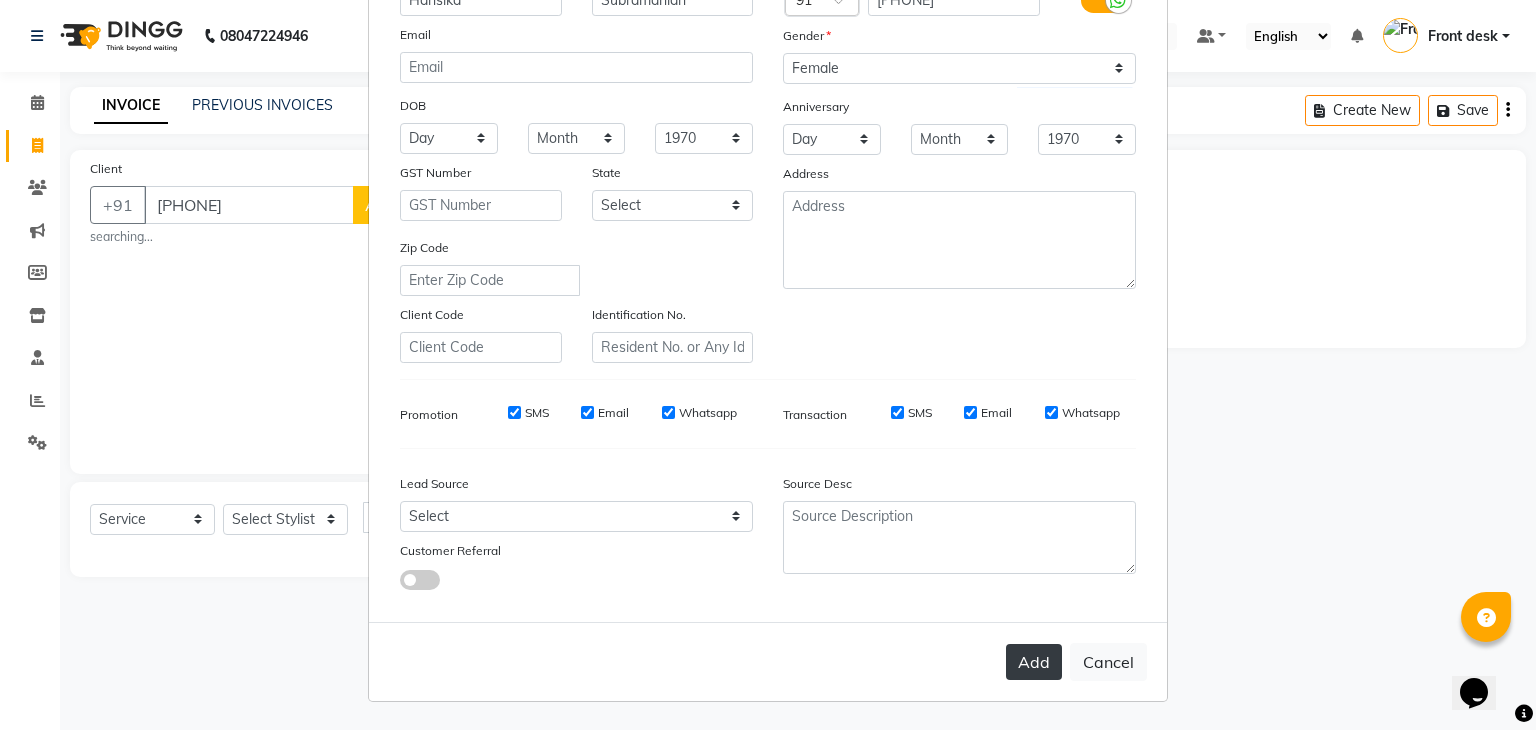 click on "Add" at bounding box center [1034, 662] 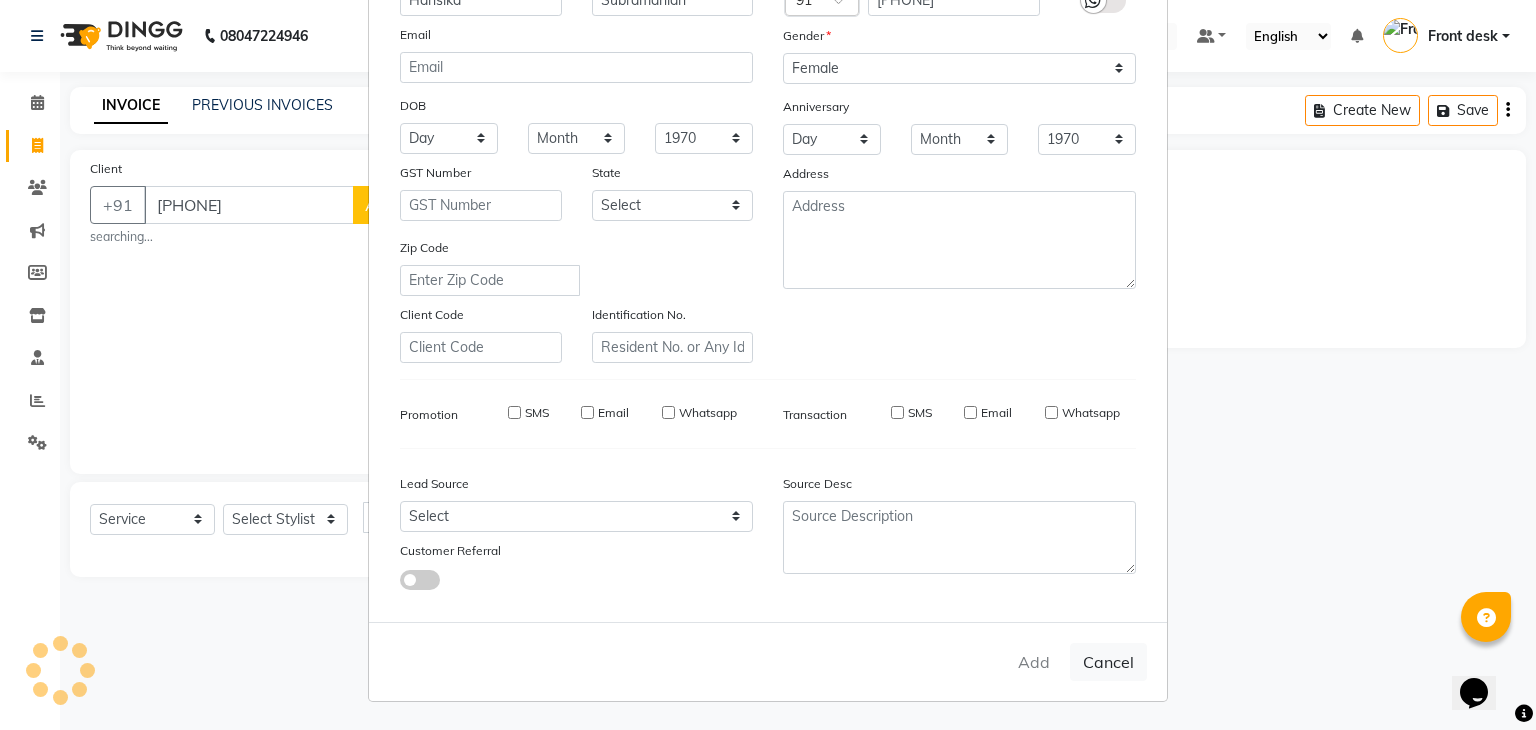 type 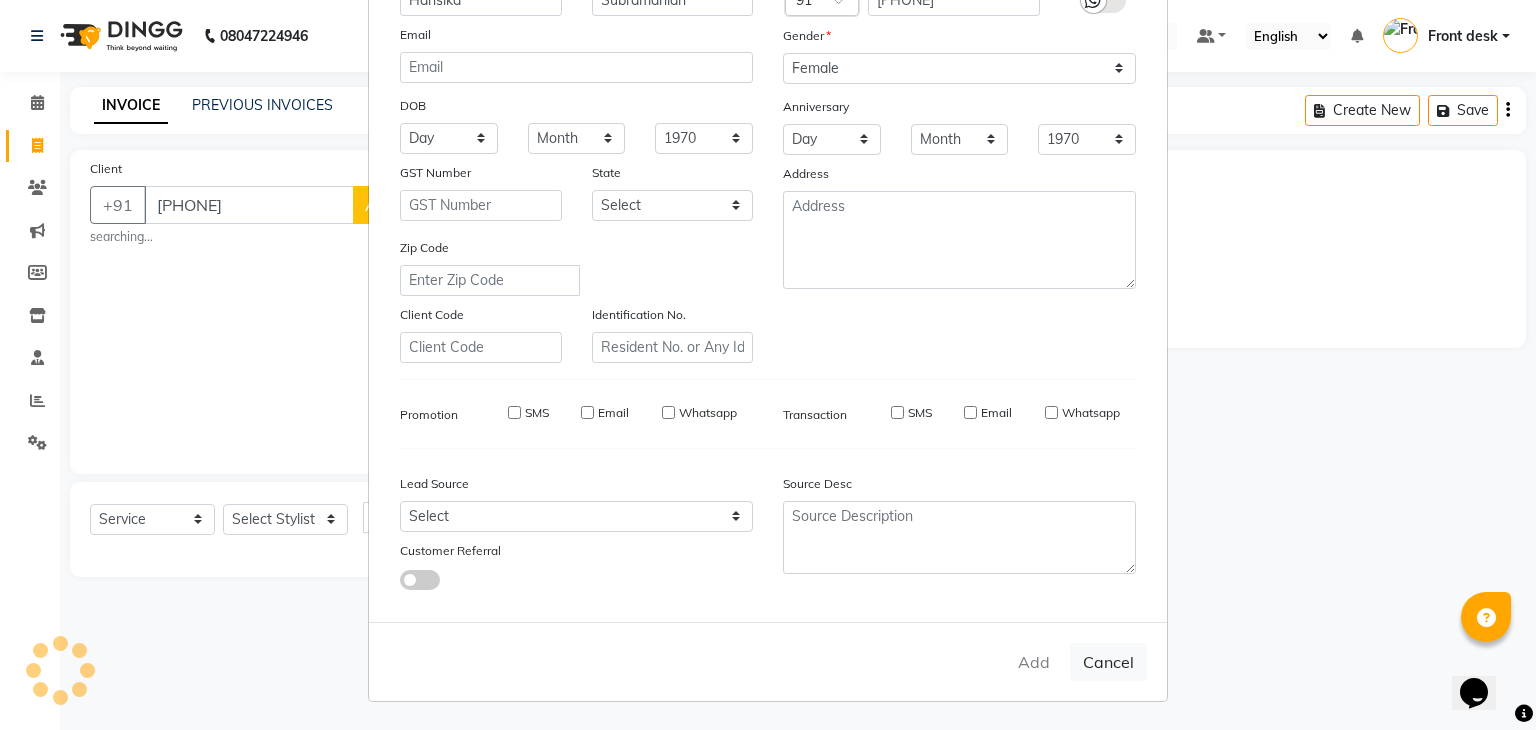 type 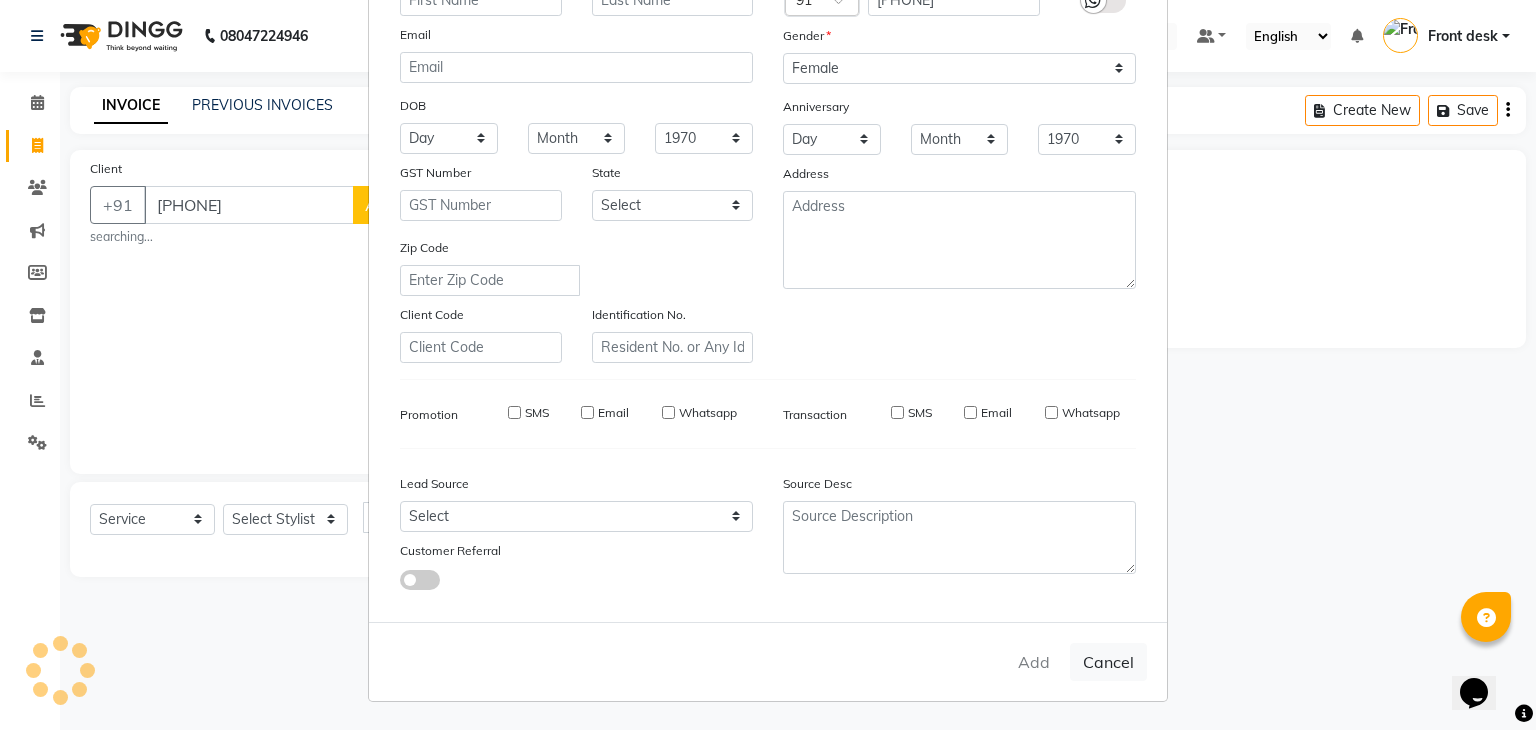 select 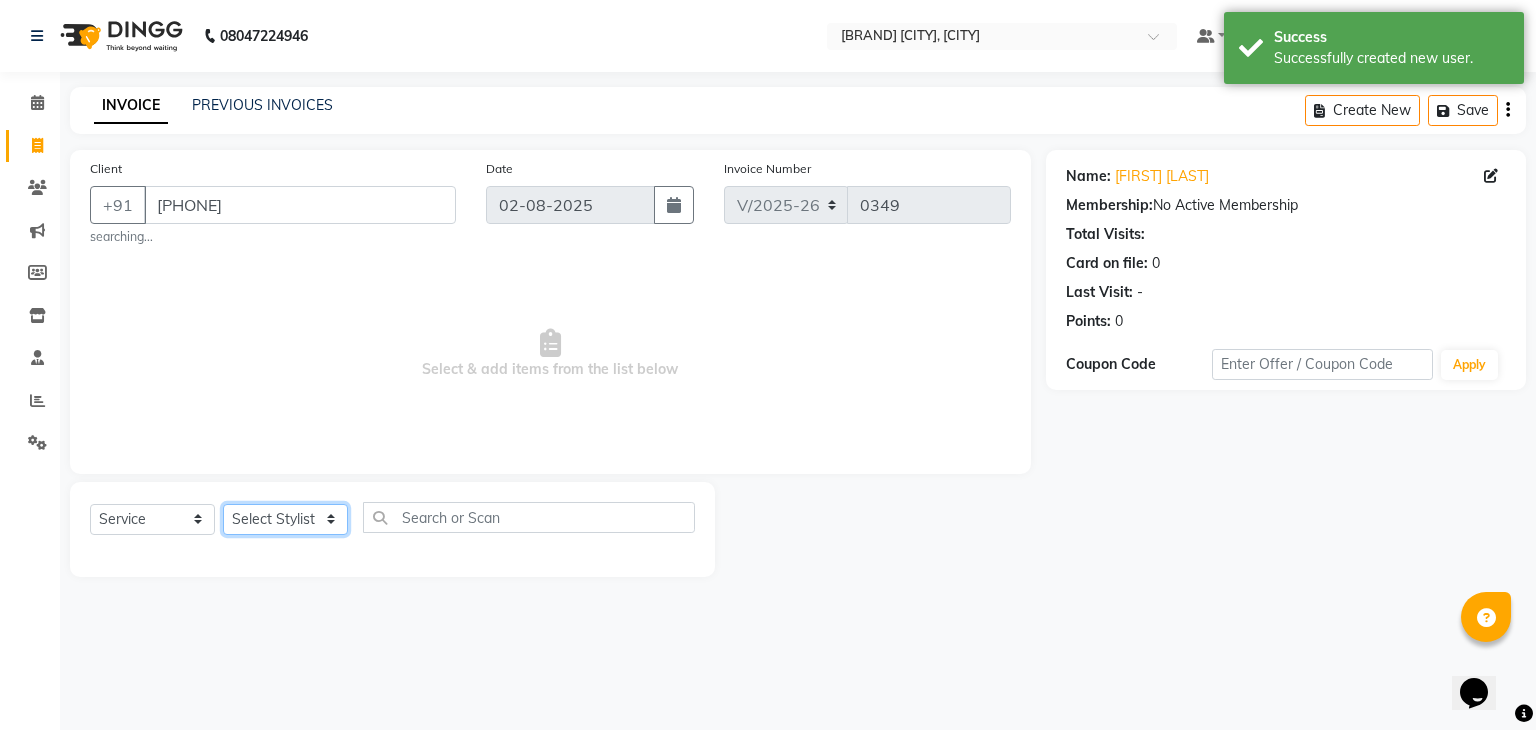 click on "Select Stylist [PERSON] [PERSON] [PERSON] [PERSON] [PERSON] [PERSON] [PERSON] [PERSON] [PERSON] [PERSON] [PERSON] [PERSON] [PERSON] [PERSON] [PERSON]" 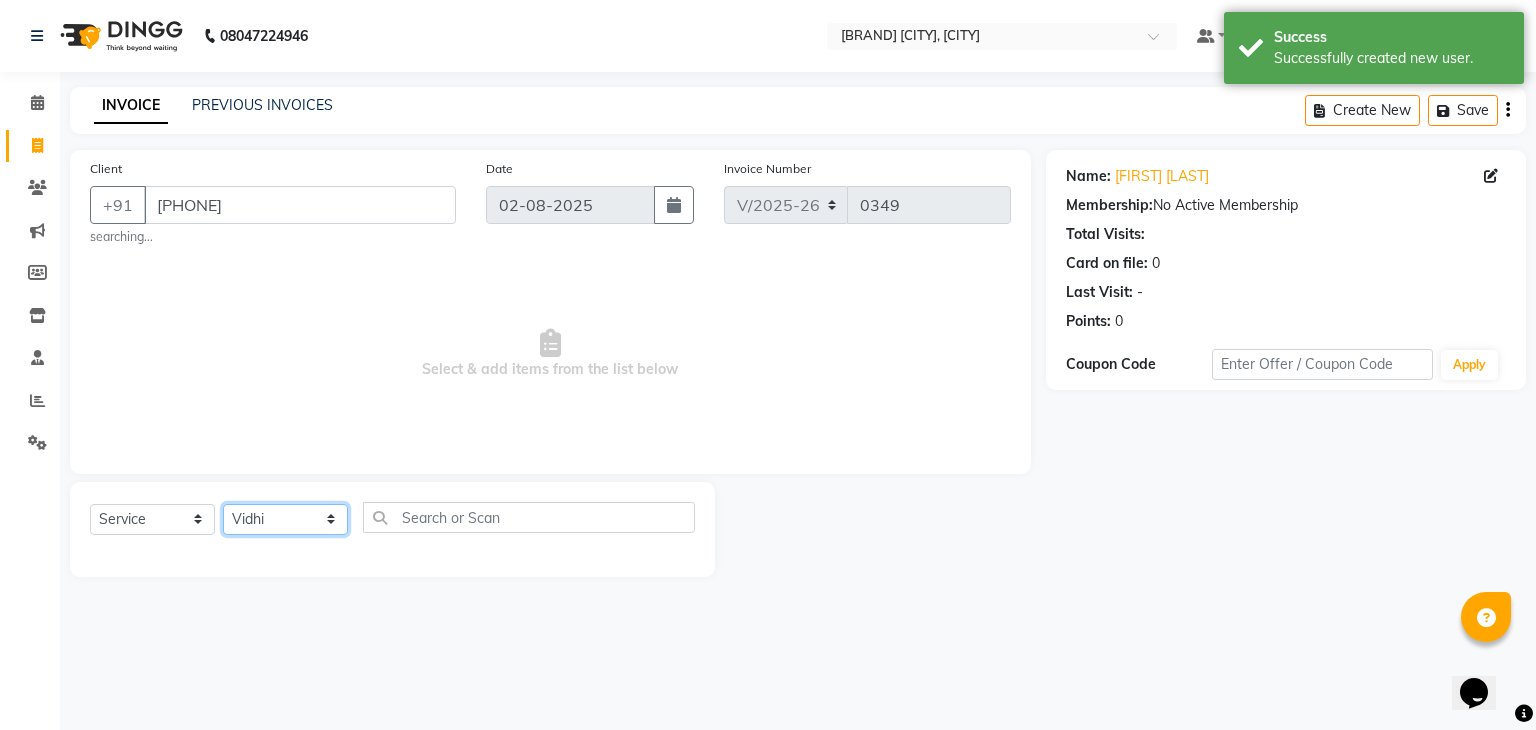 click on "Select Stylist [PERSON] [PERSON] [PERSON] [PERSON] [PERSON] [PERSON] [PERSON] [PERSON] [PERSON] [PERSON] [PERSON] [PERSON] [PERSON] [PERSON] [PERSON]" 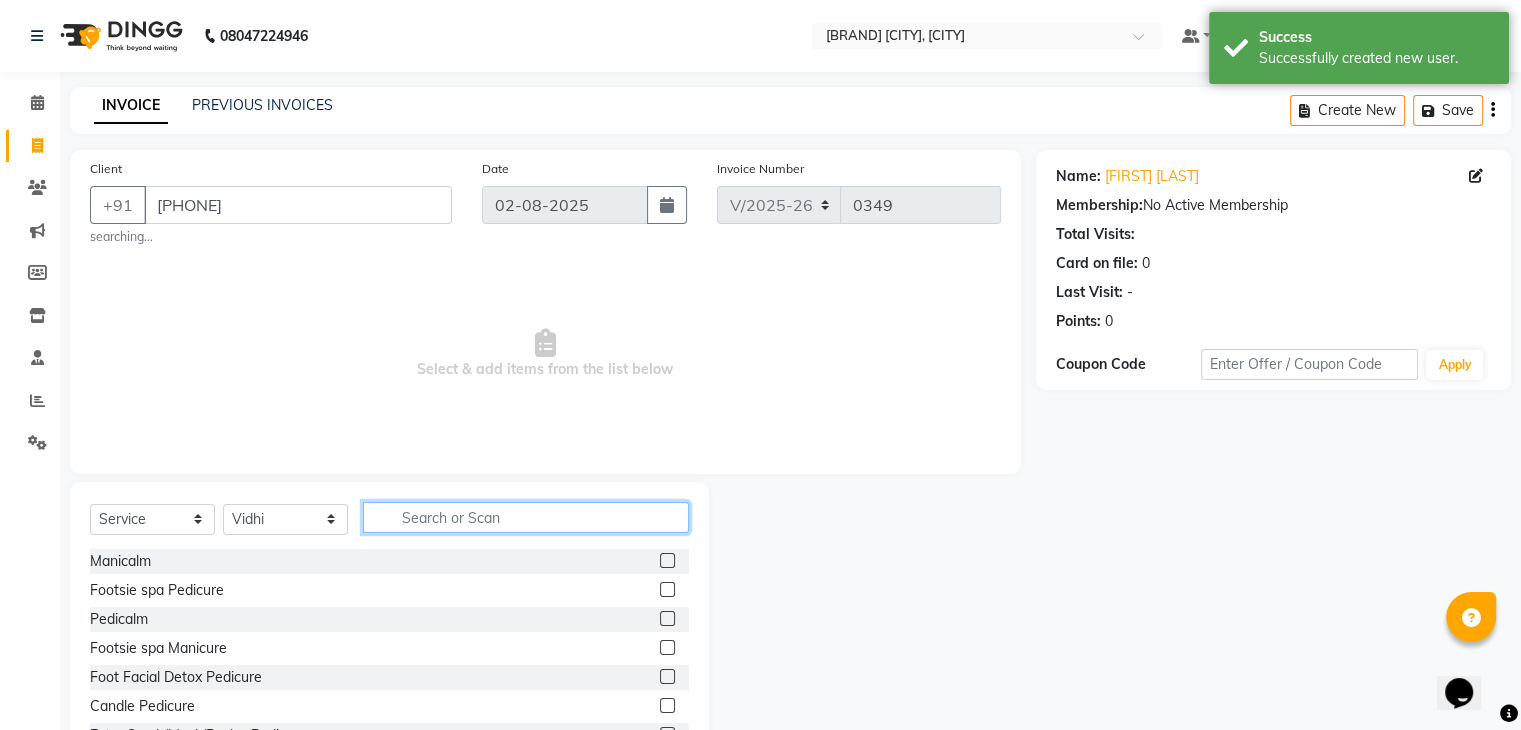 click 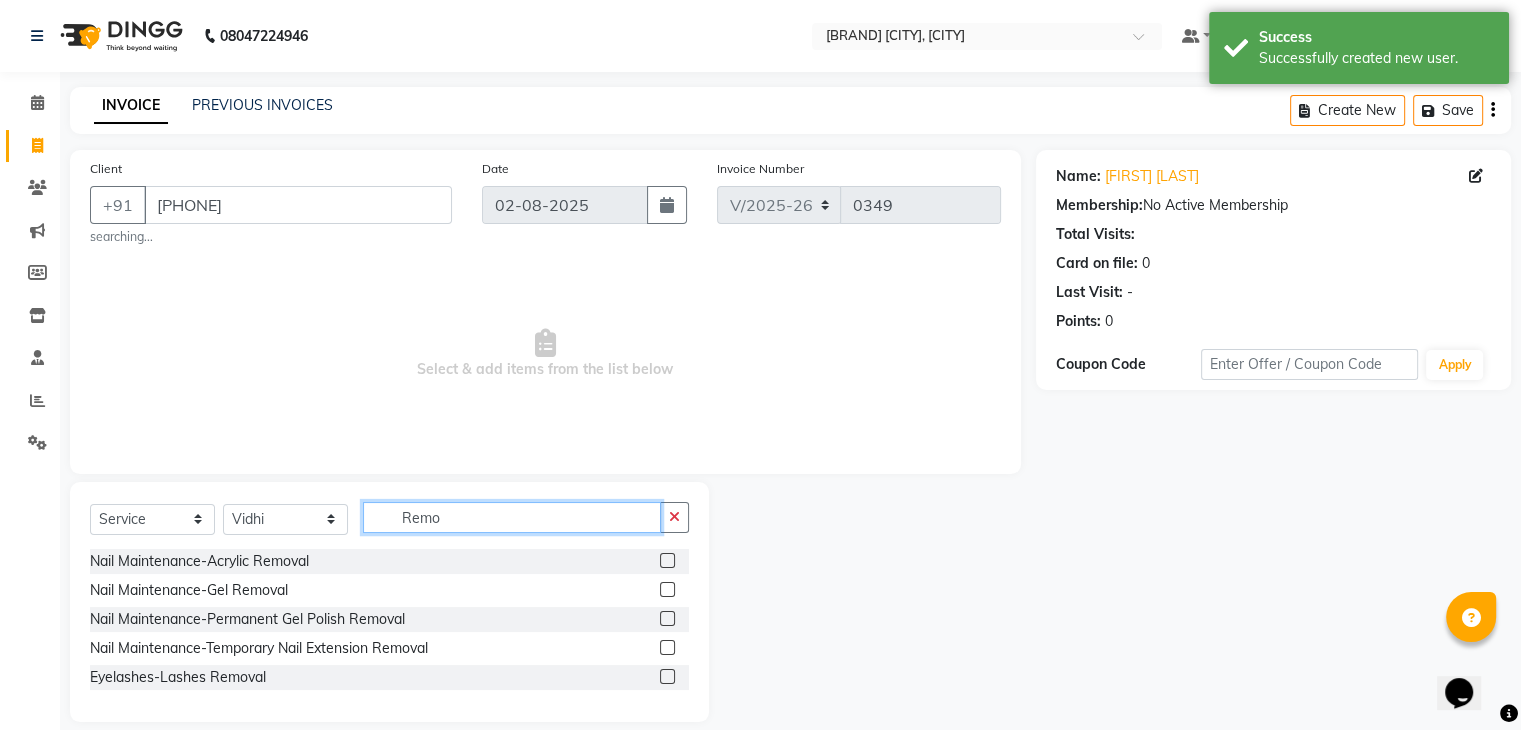 type on "Remo" 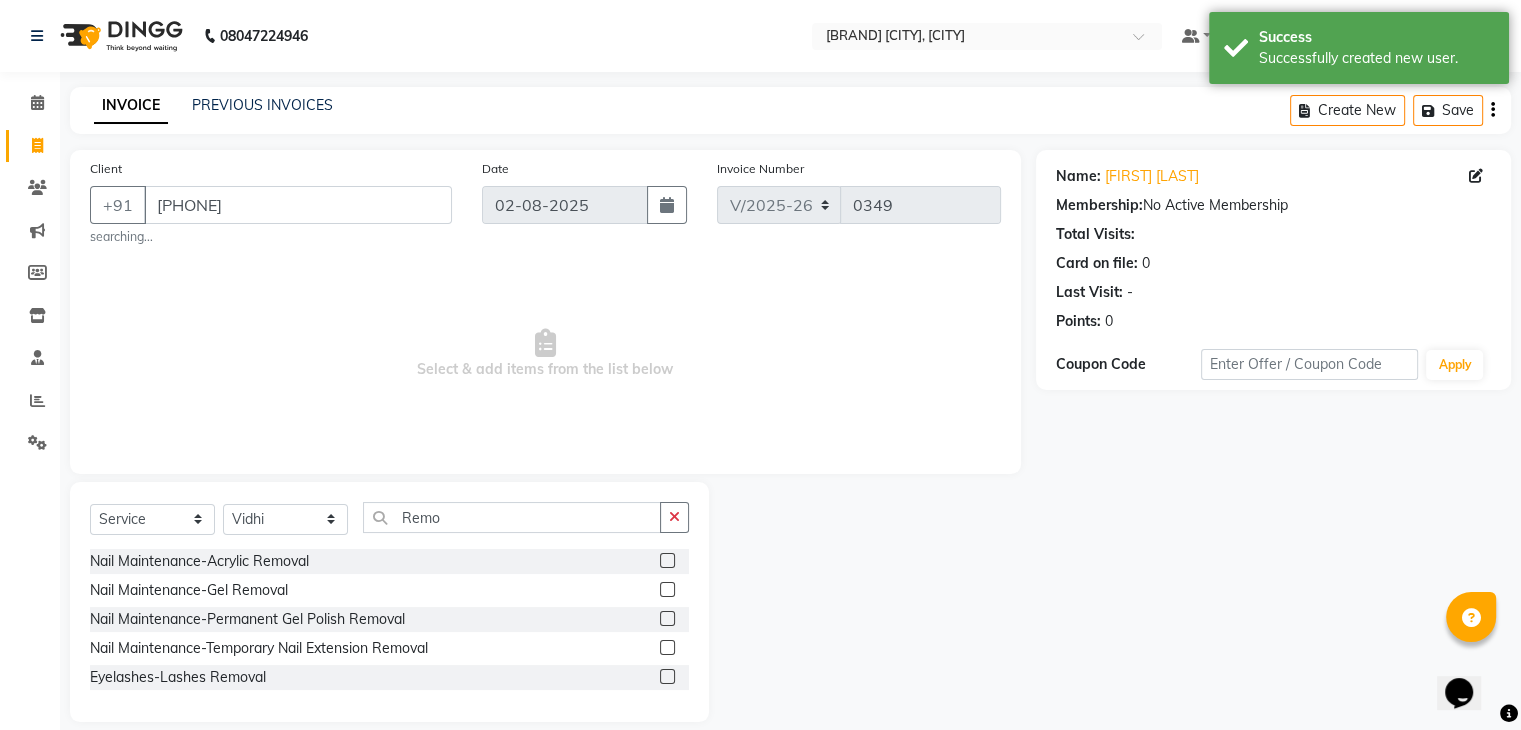 click 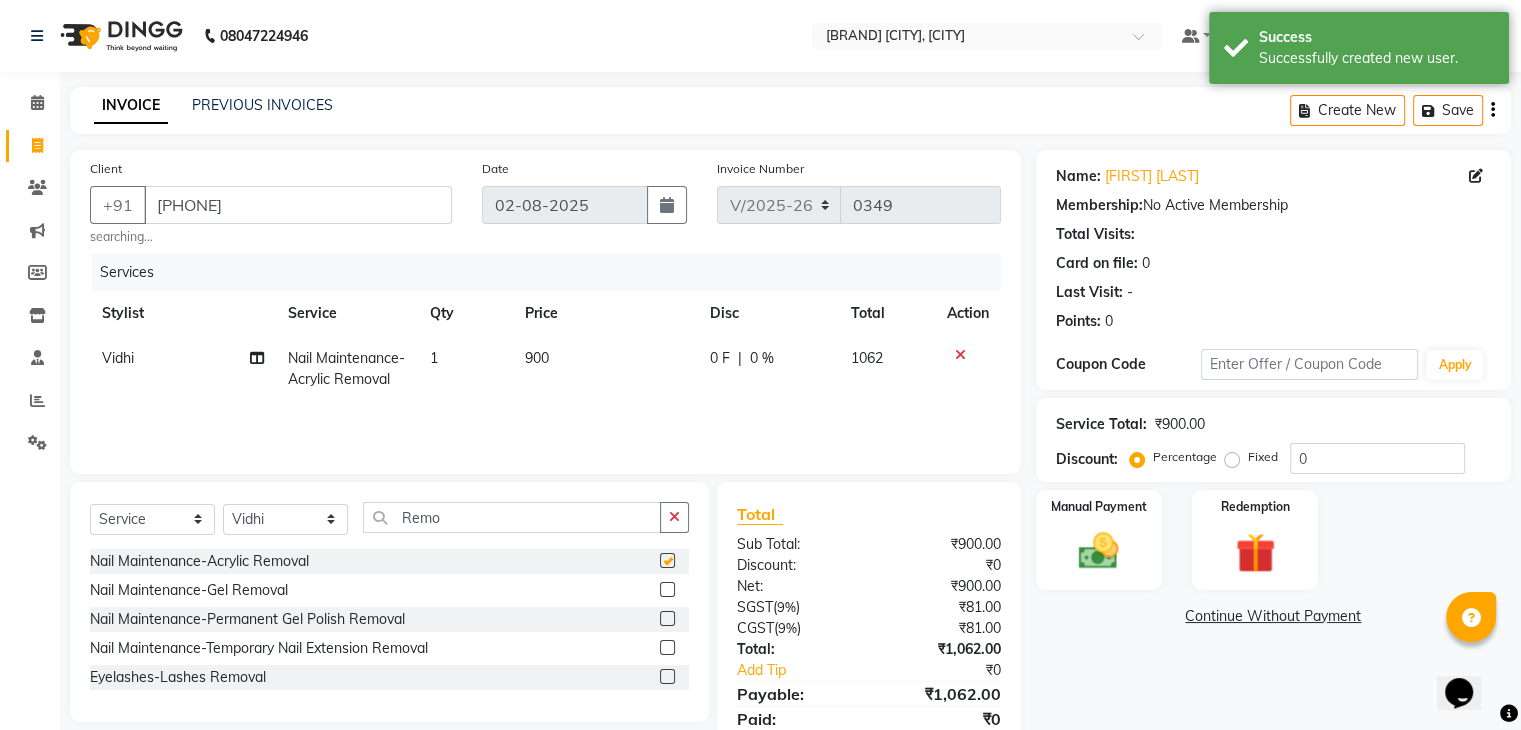 checkbox on "false" 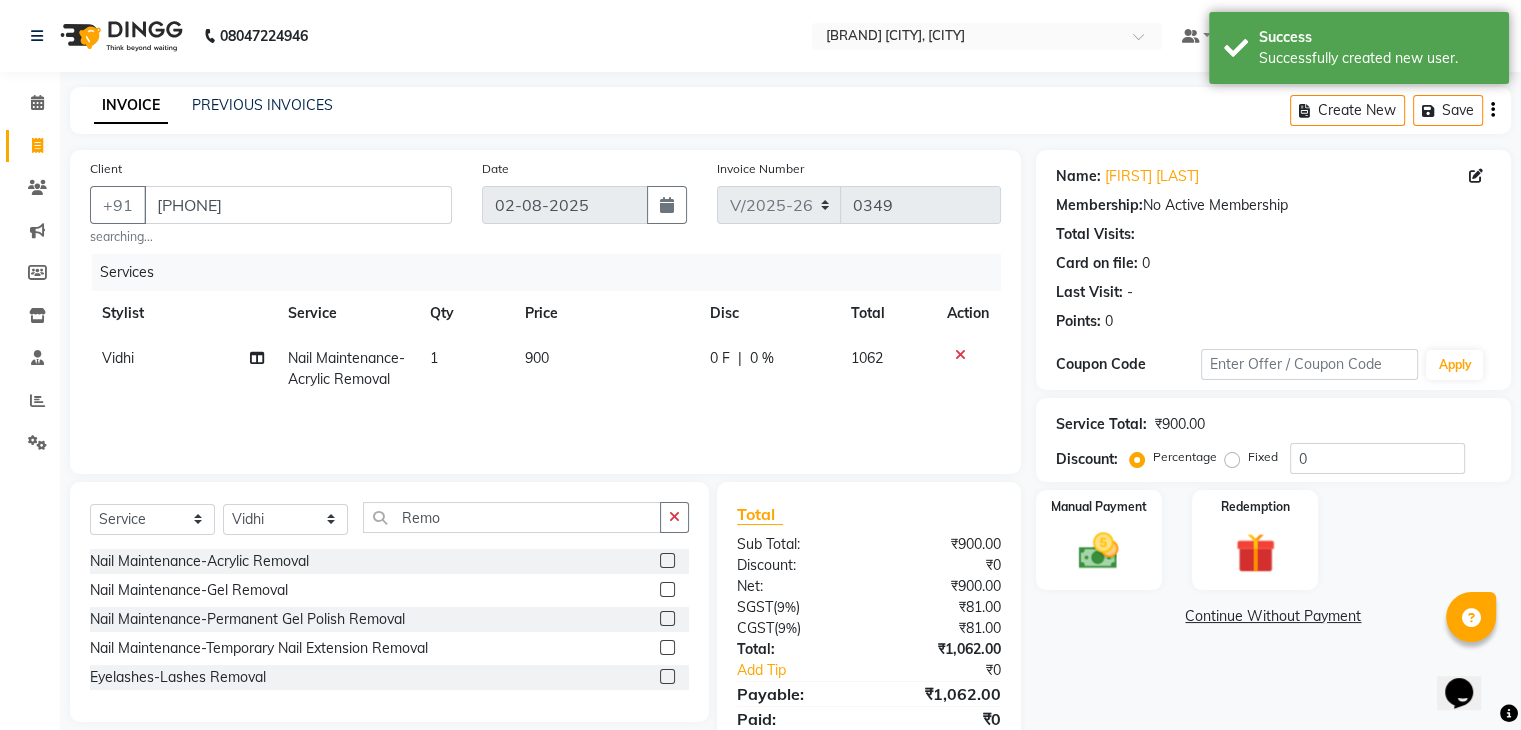 scroll, scrollTop: 77, scrollLeft: 0, axis: vertical 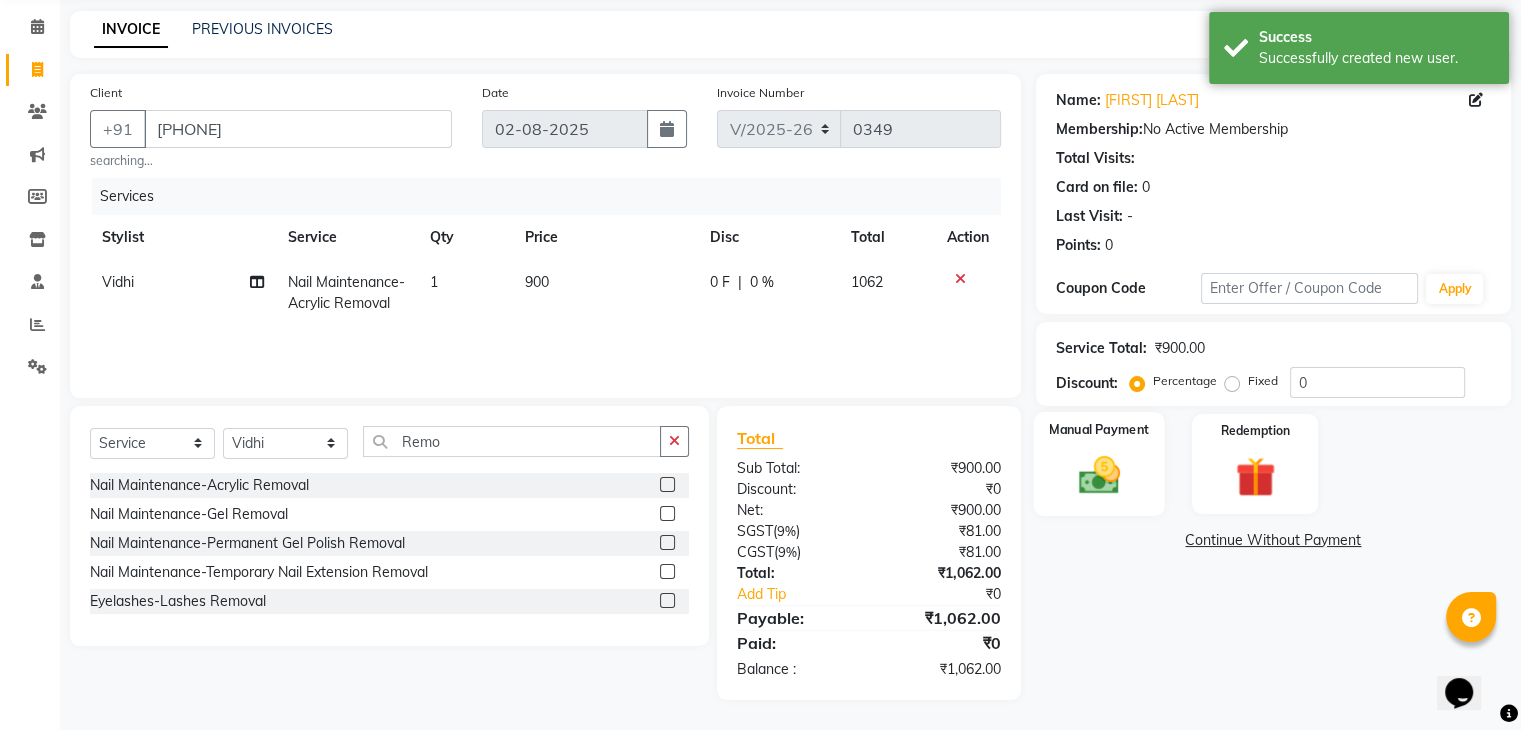 click 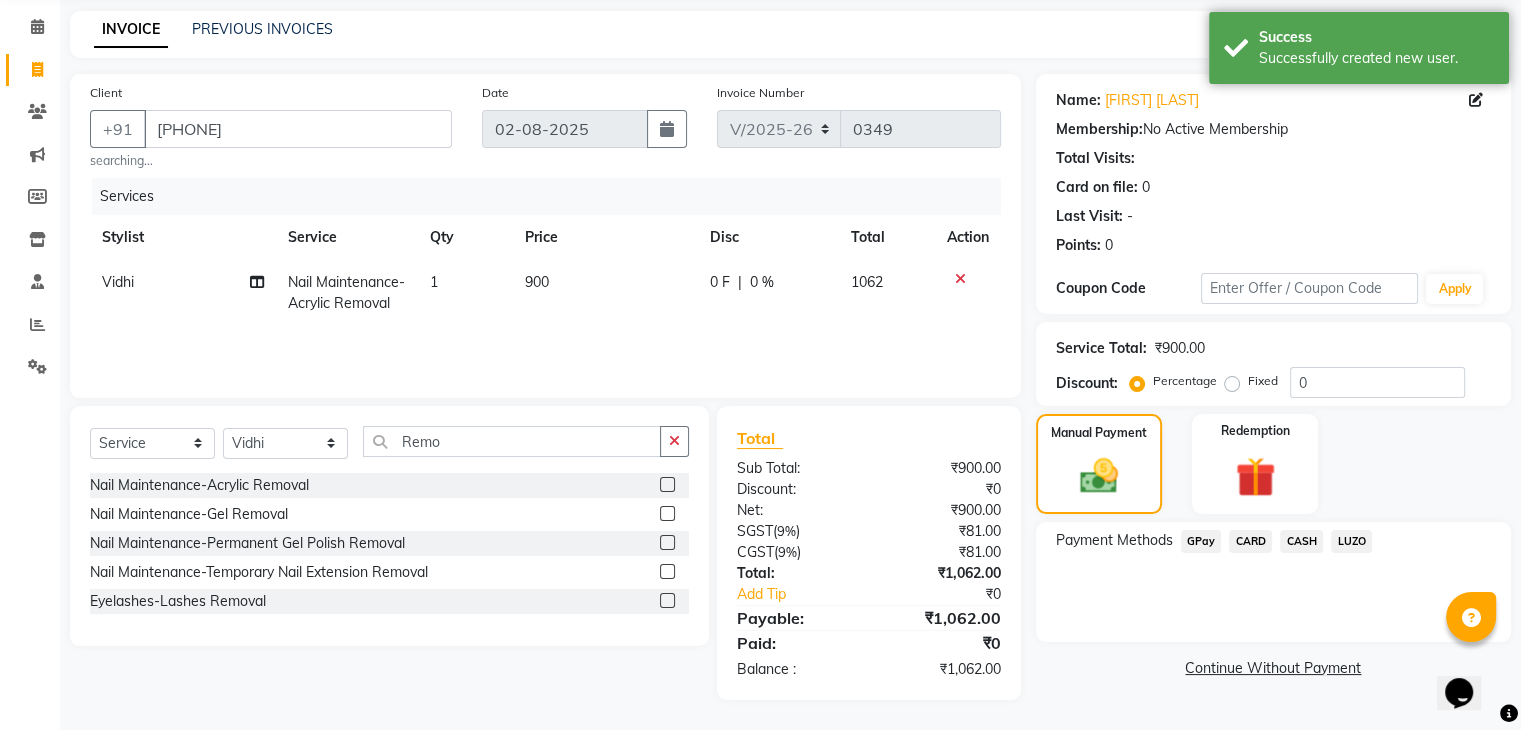 click on "GPay" 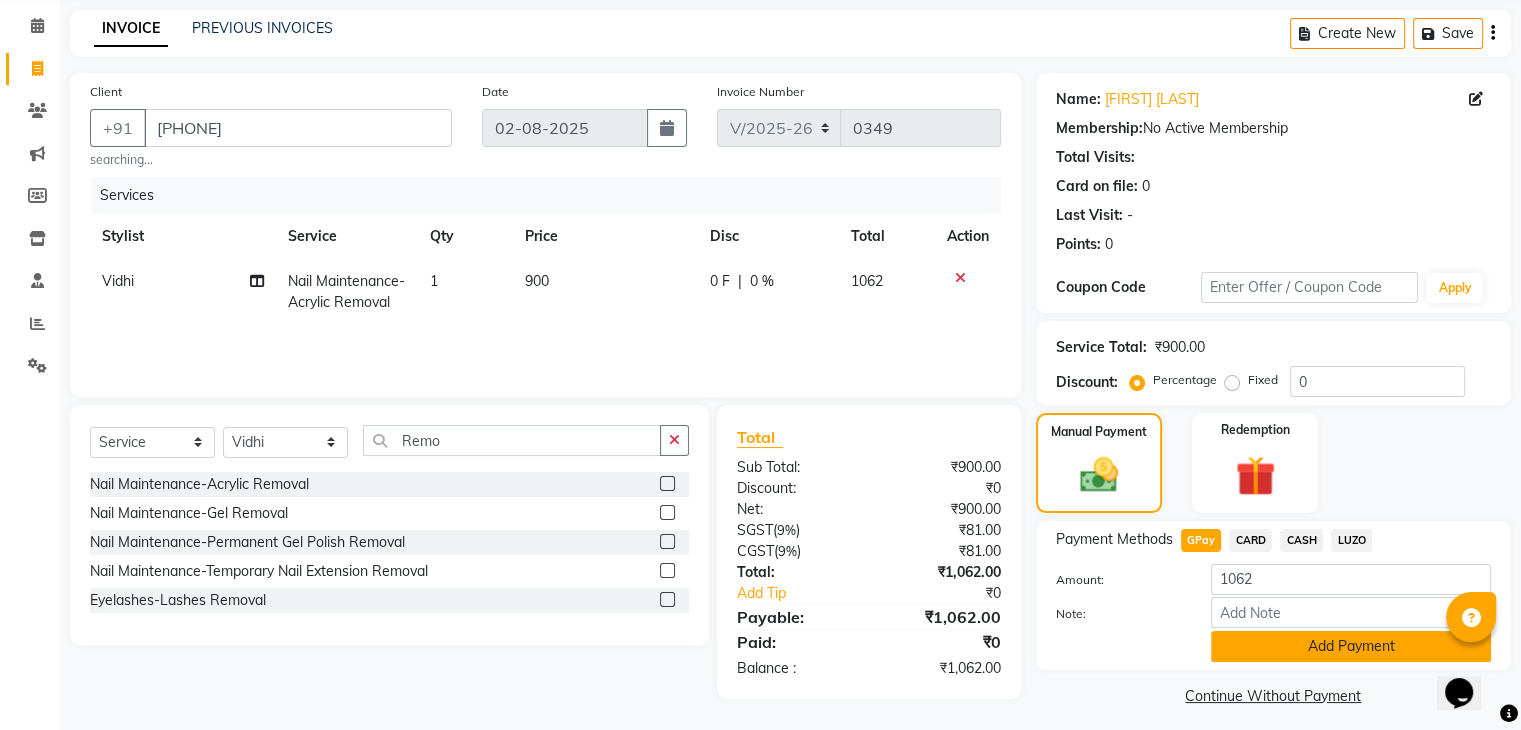 click on "Add Payment" 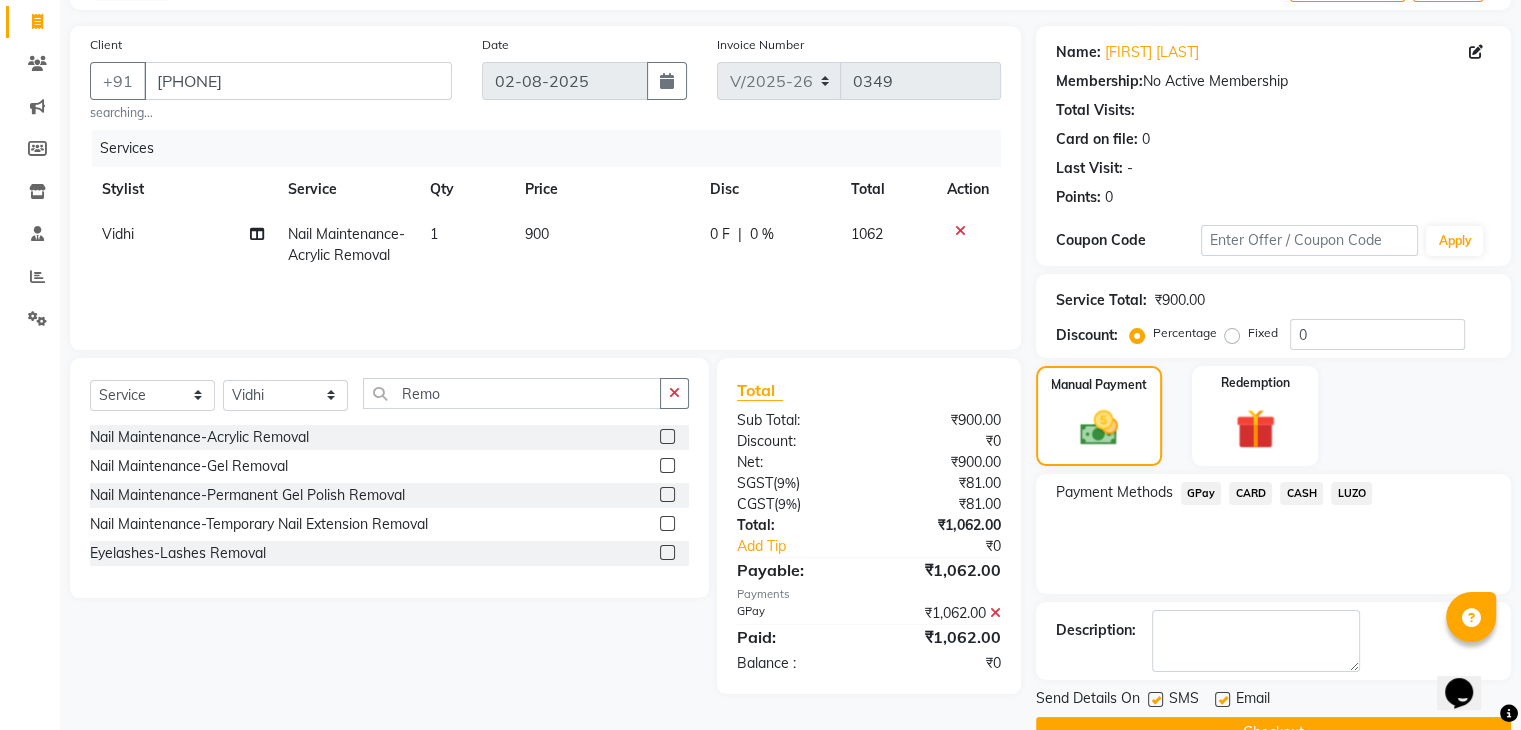 scroll, scrollTop: 171, scrollLeft: 0, axis: vertical 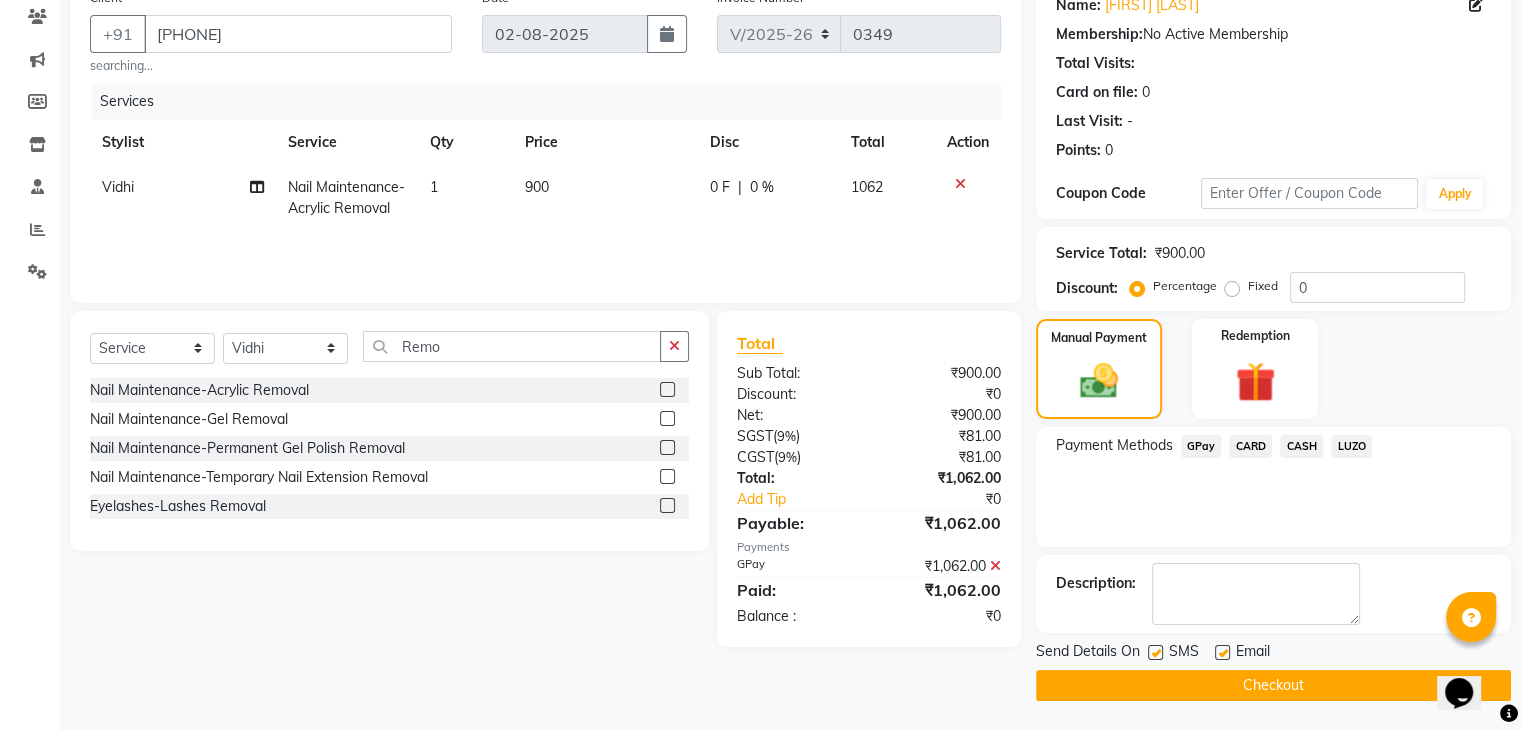 click 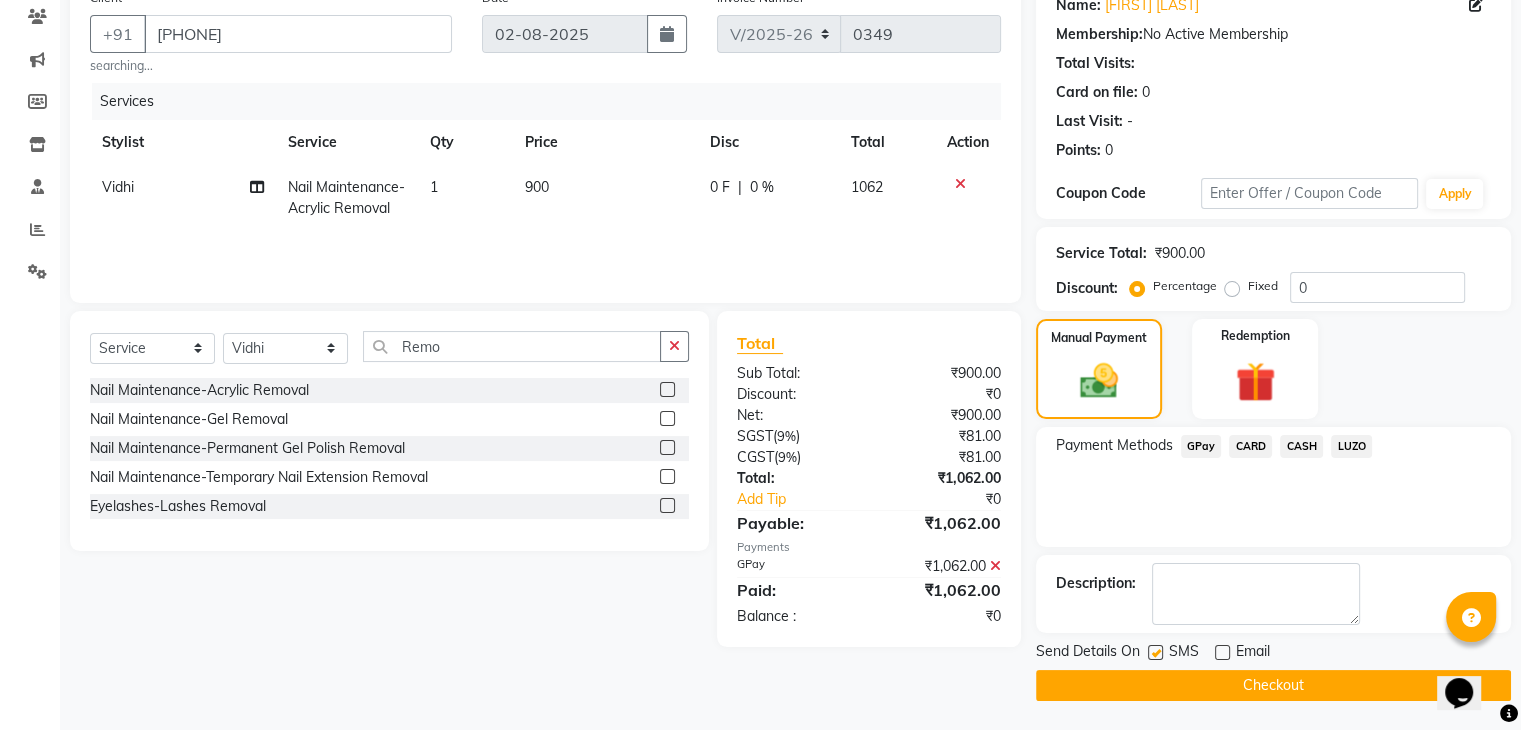 click on "Checkout" 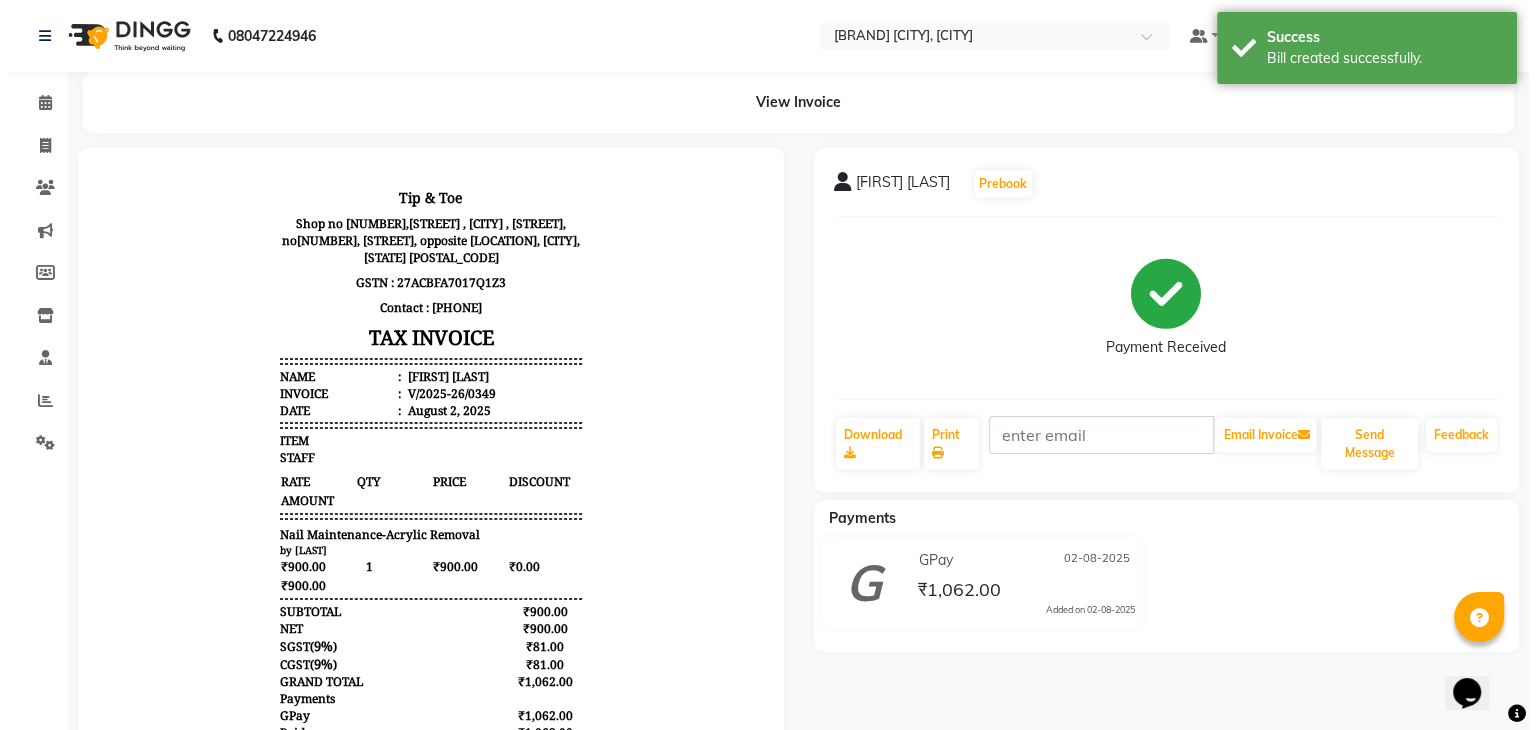scroll, scrollTop: 0, scrollLeft: 0, axis: both 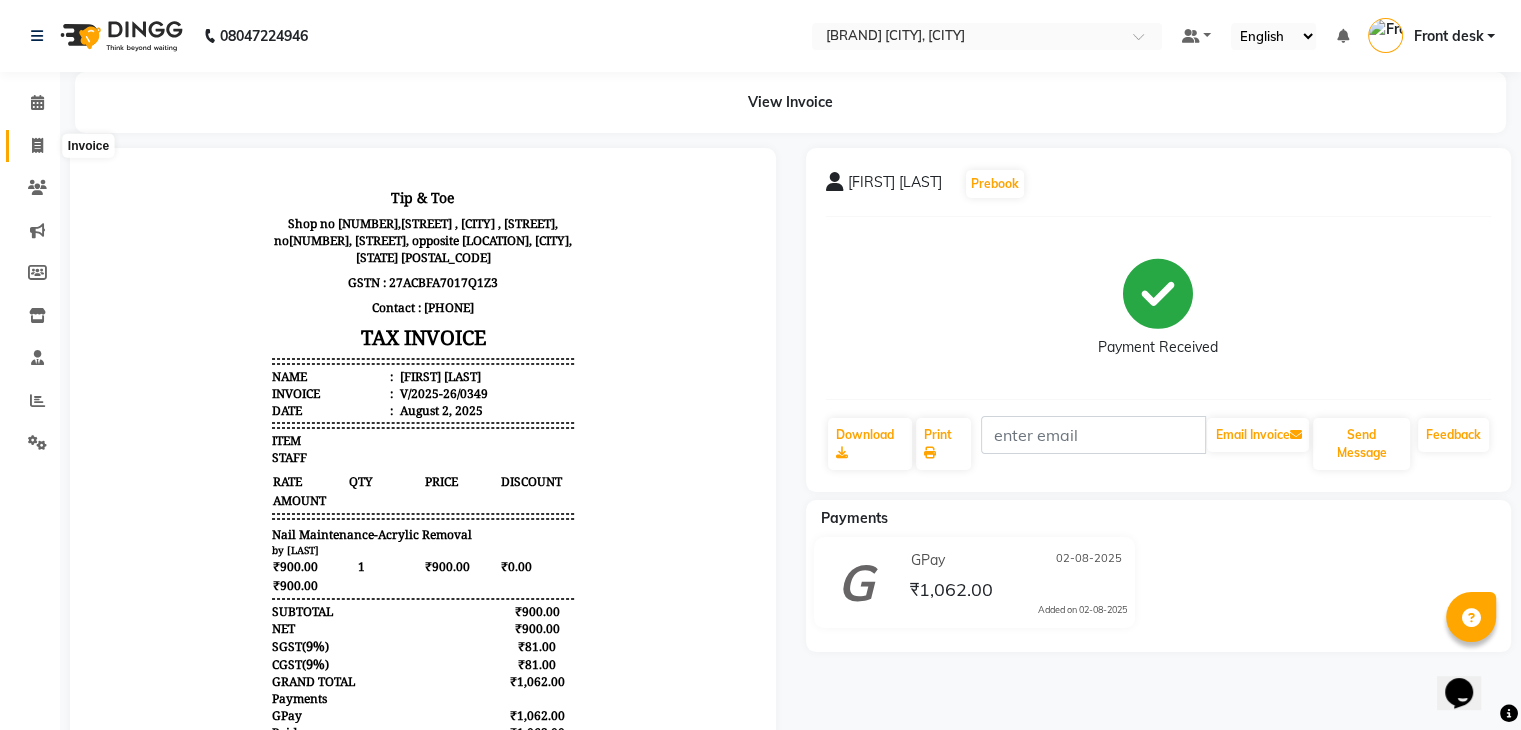 click 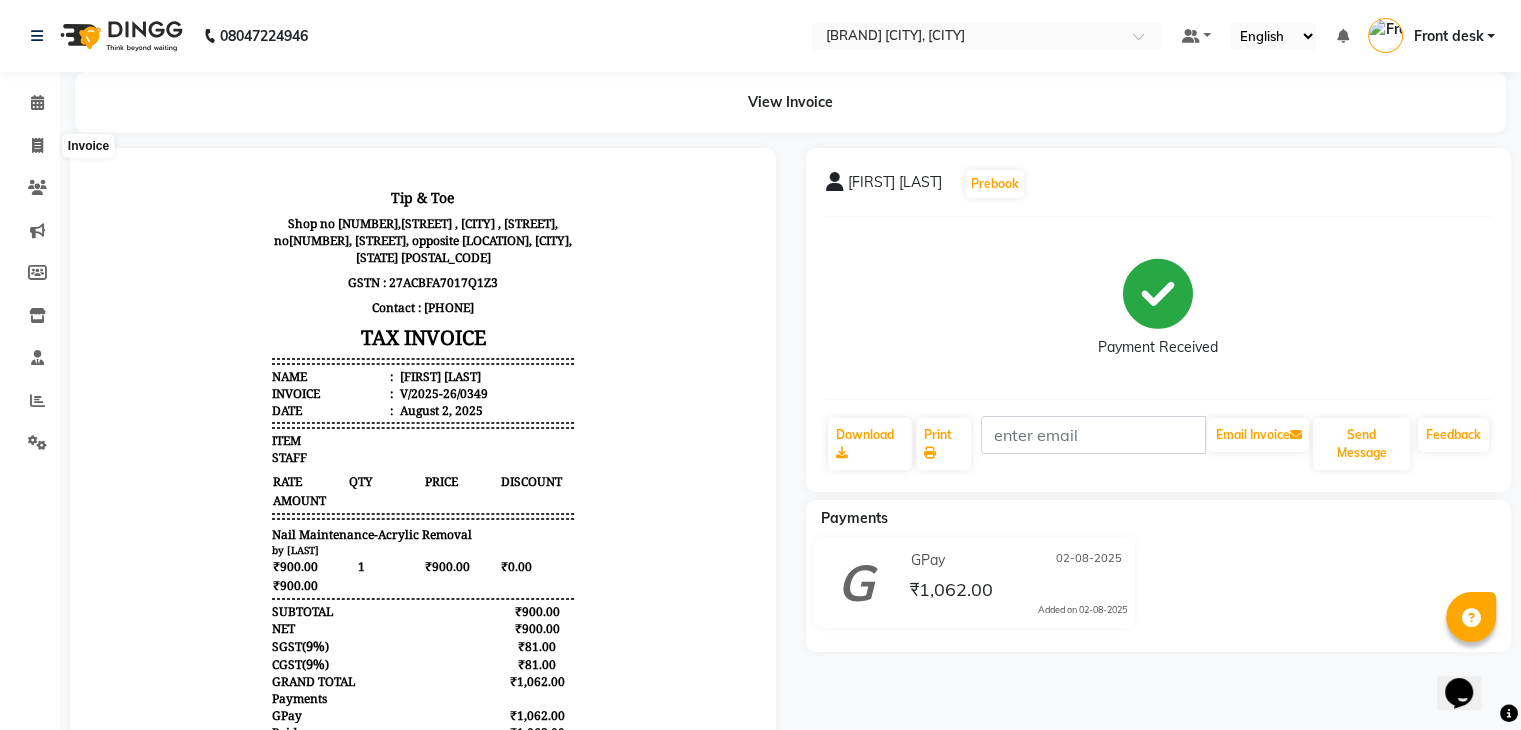 select on "5603" 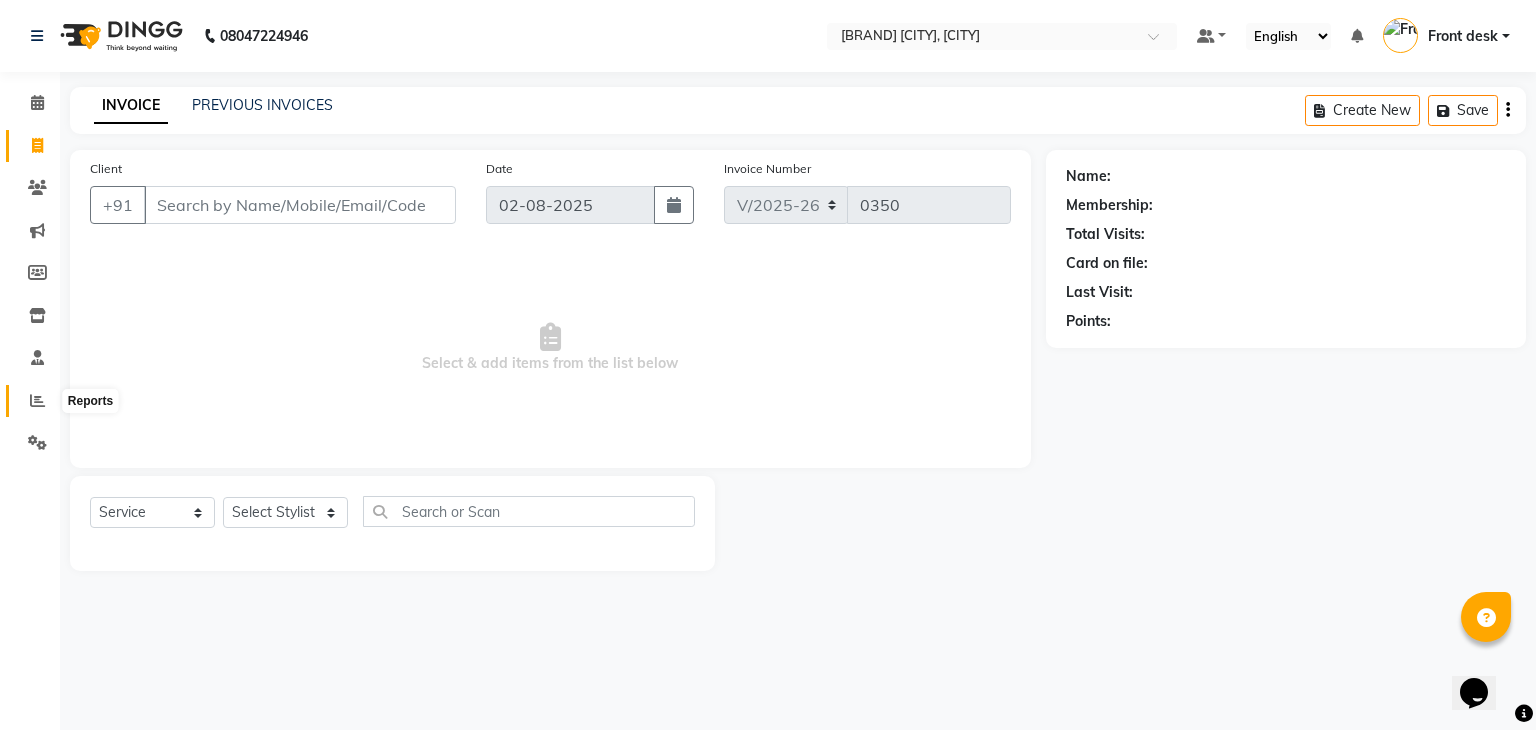 click 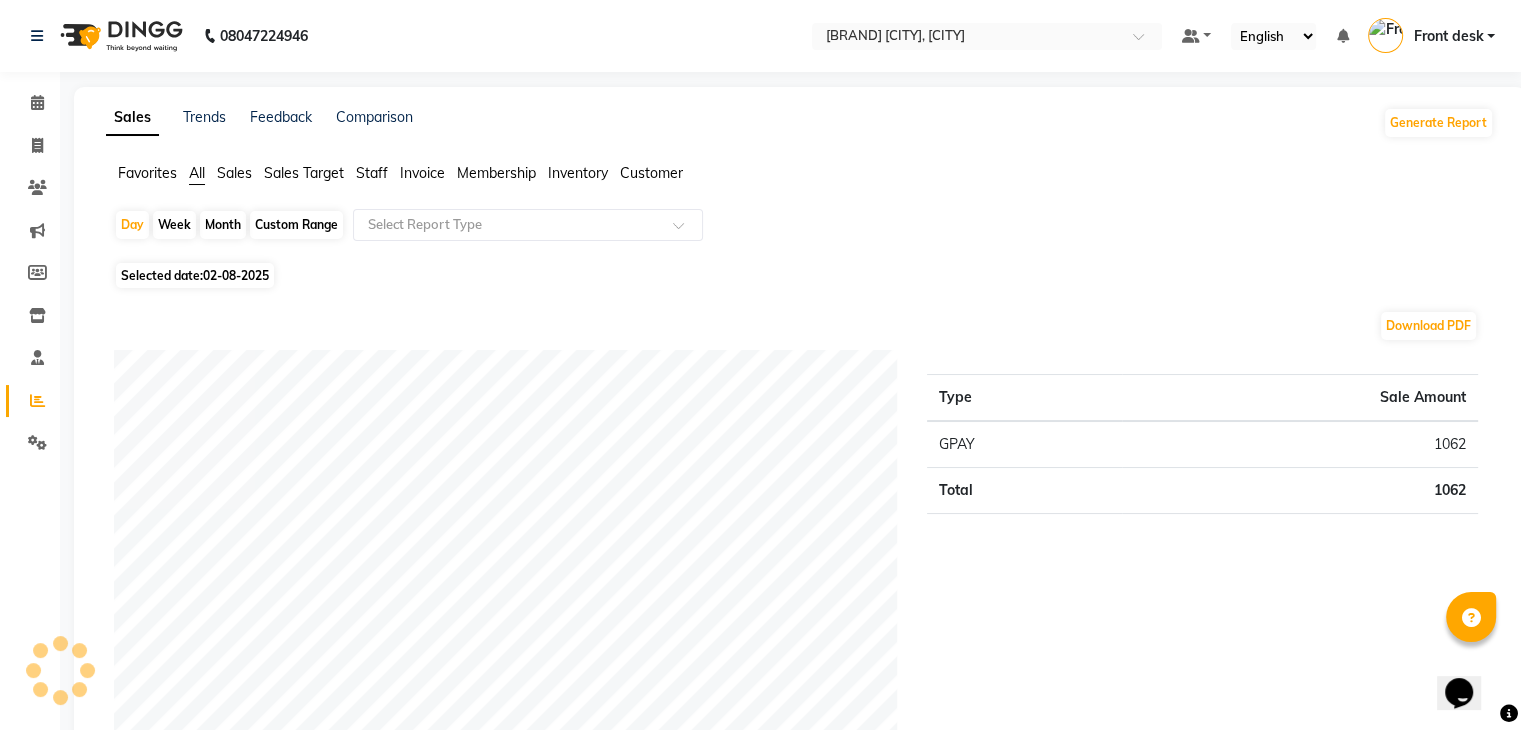 click on "Staff" 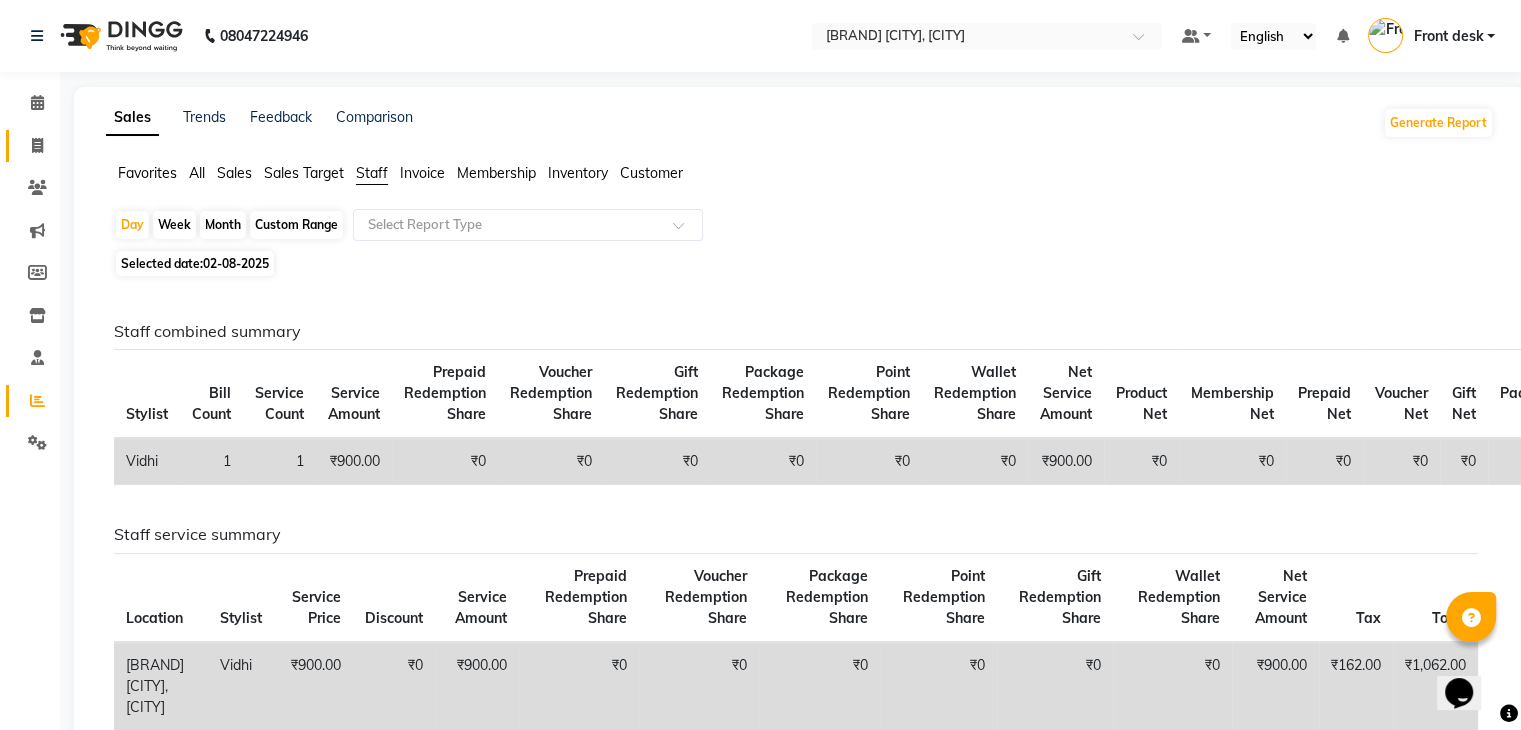 click on "Invoice" 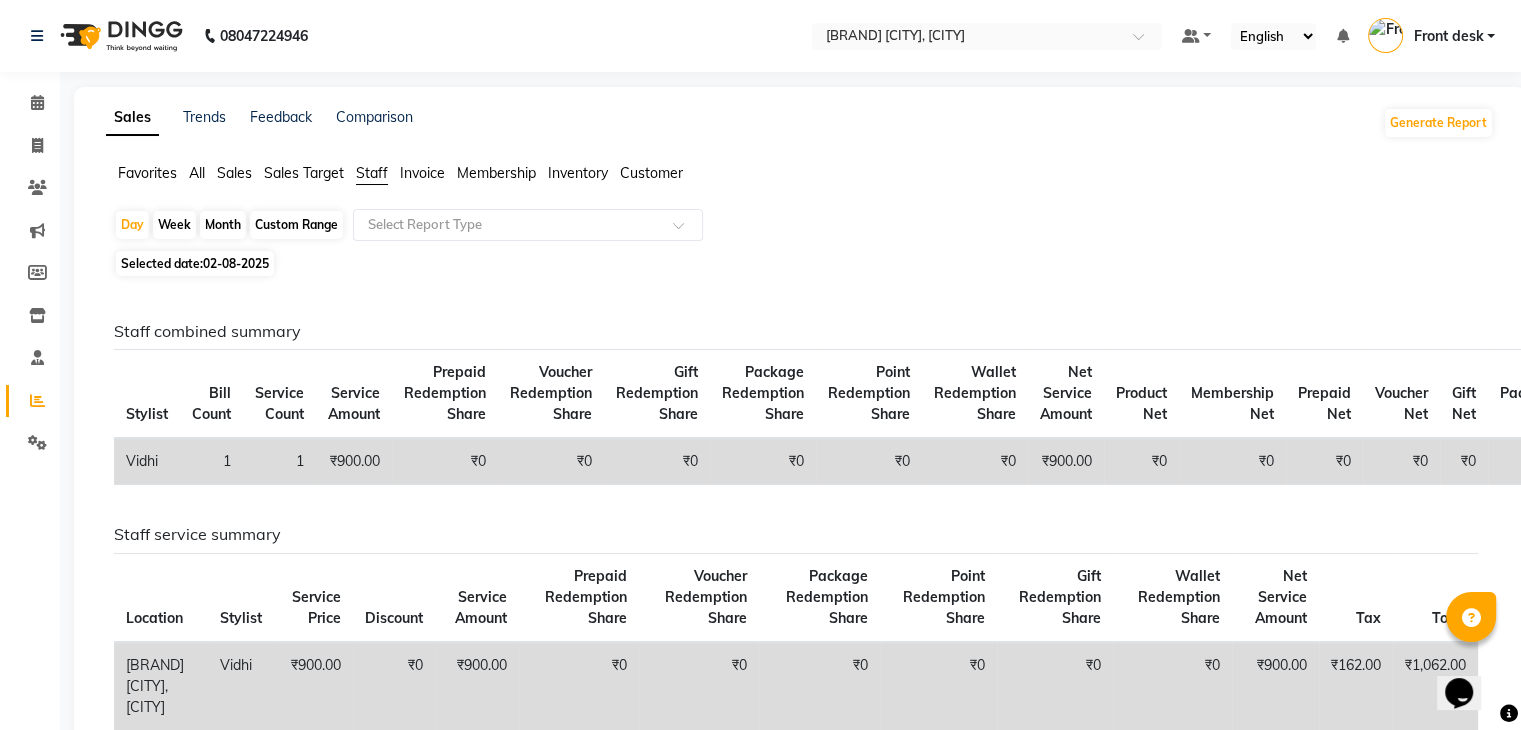 select on "5603" 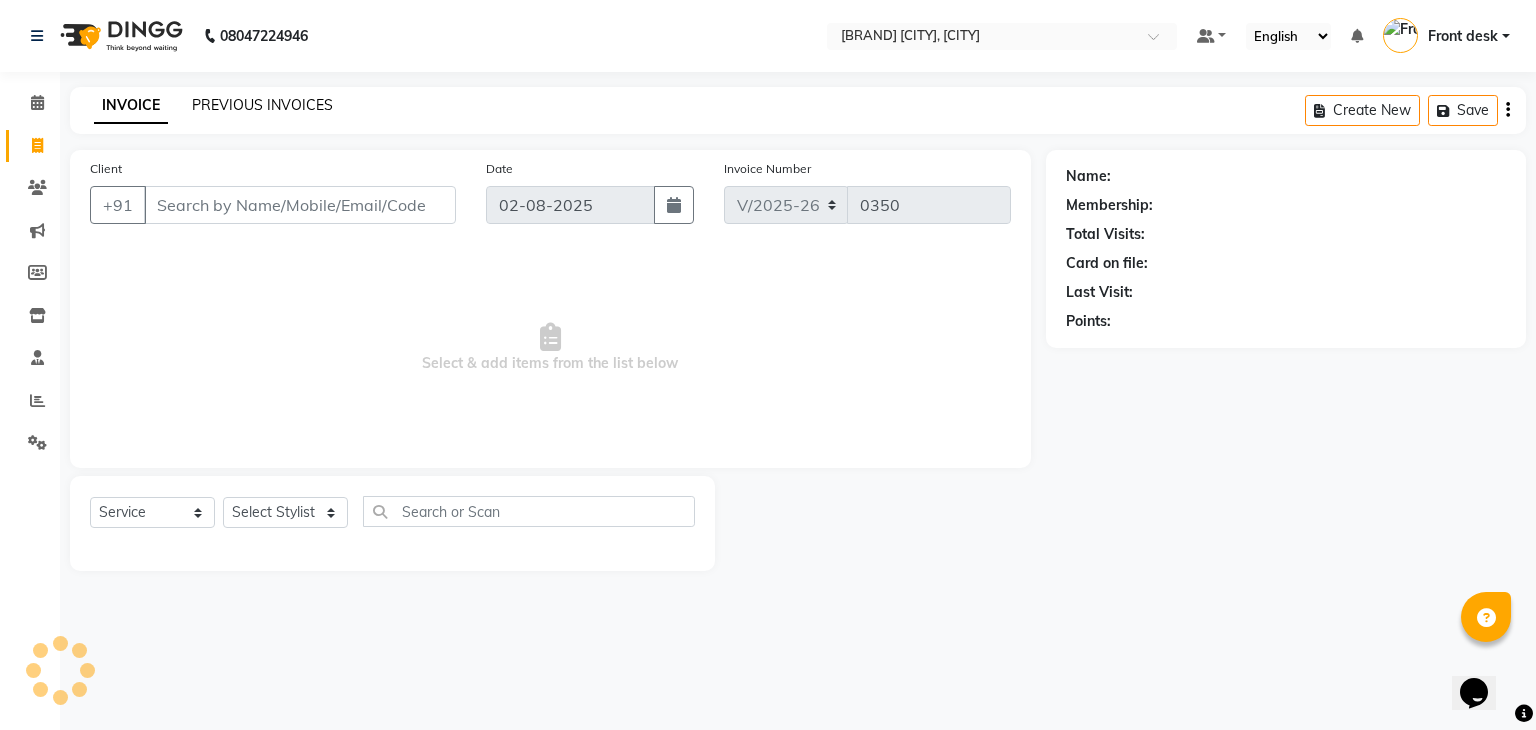 click on "PREVIOUS INVOICES" 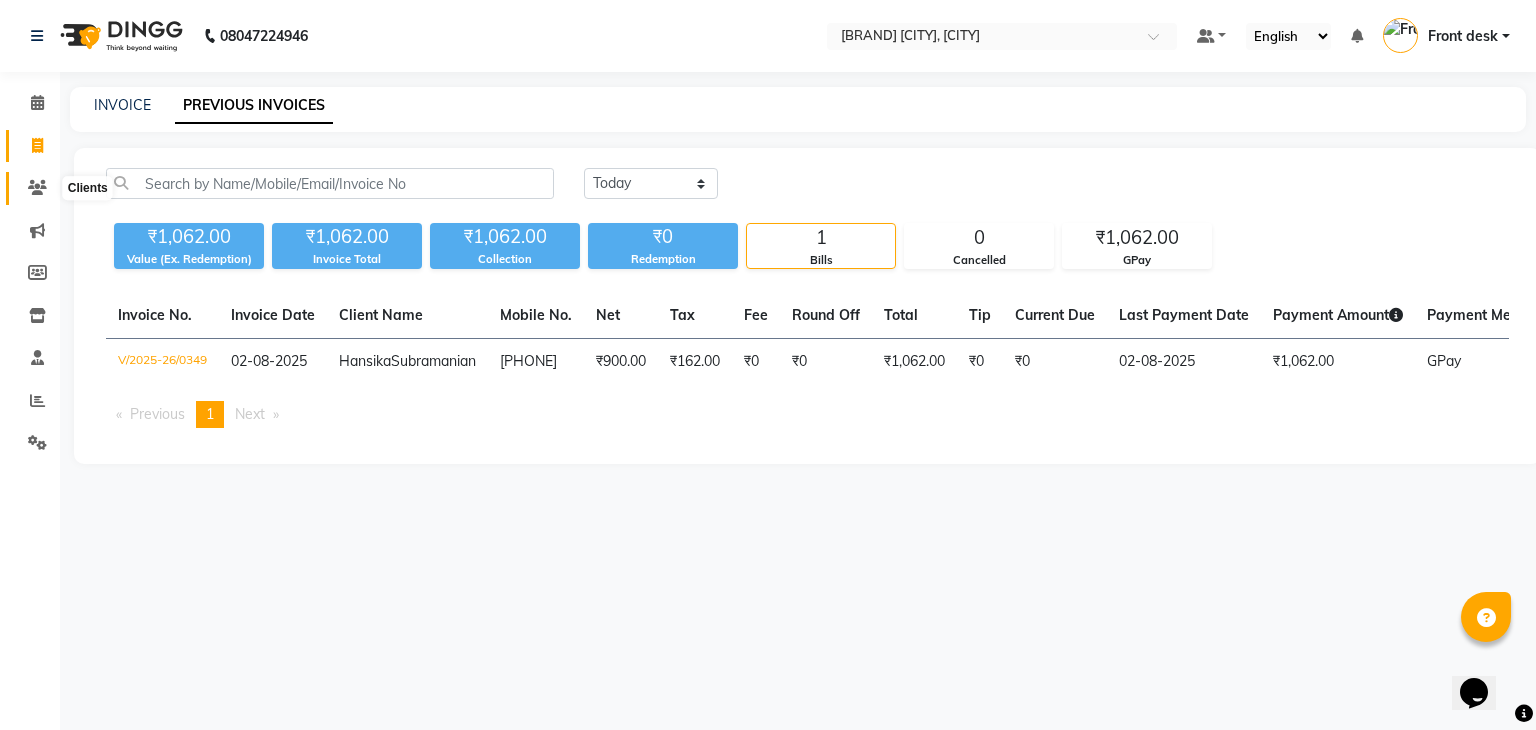 click 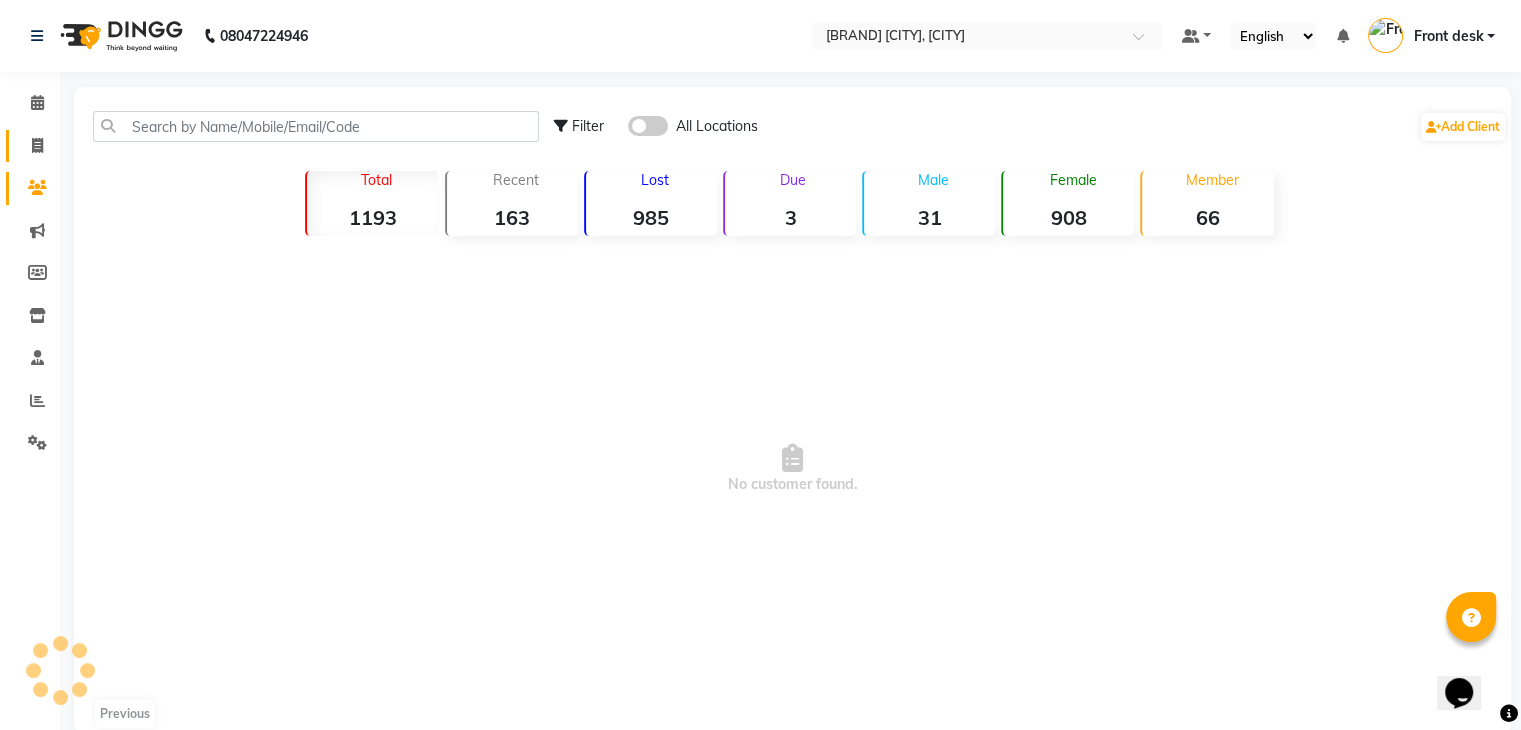 click on "Invoice" 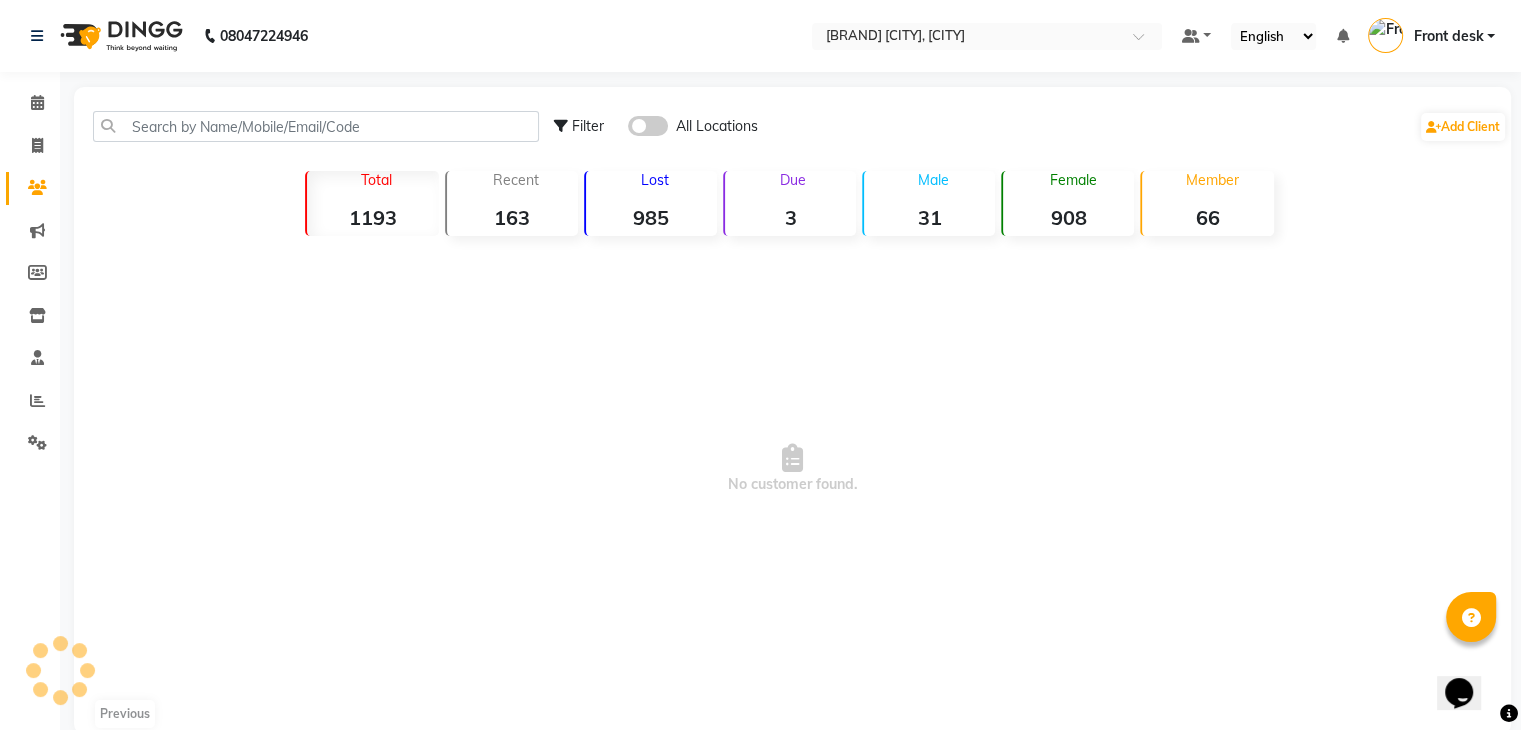 select on "5603" 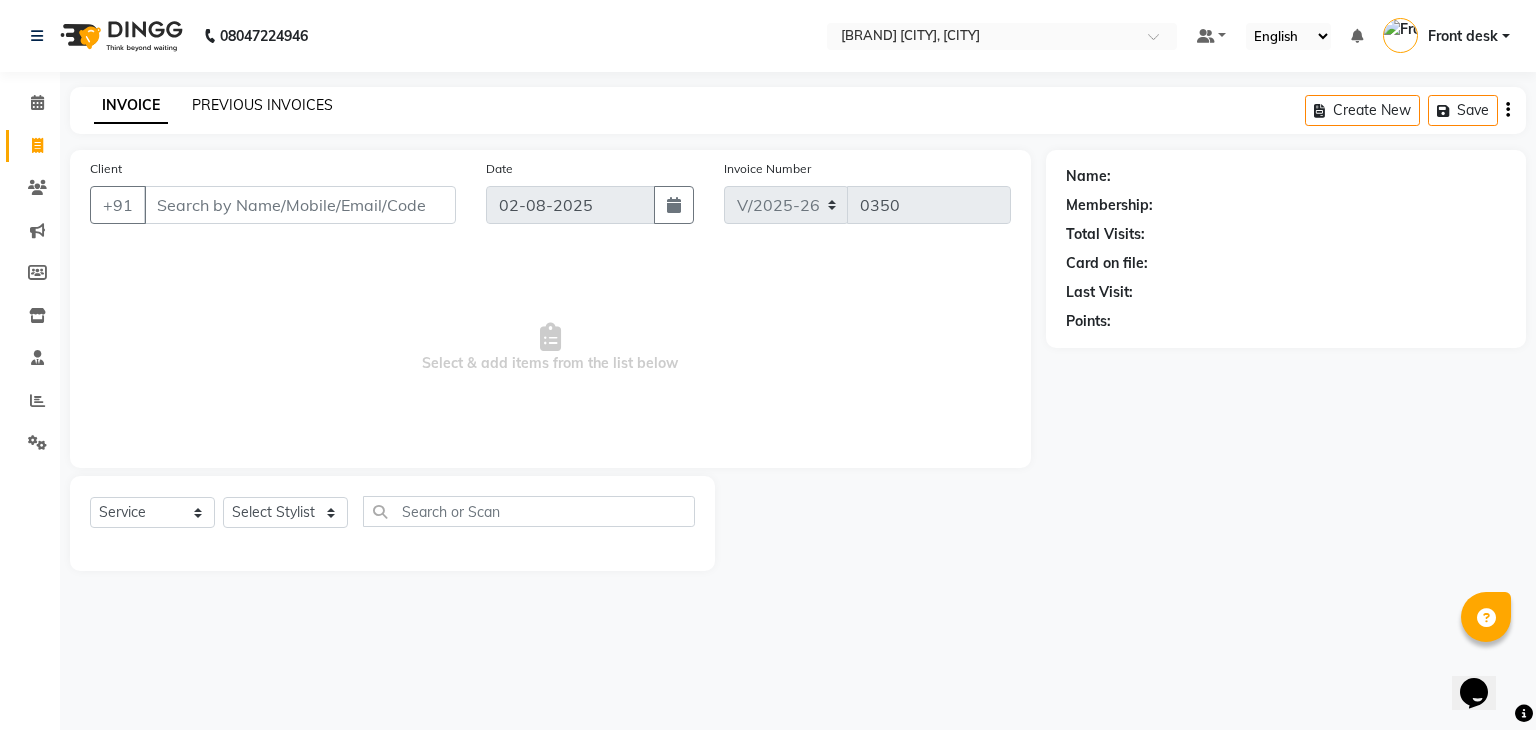 click on "PREVIOUS INVOICES" 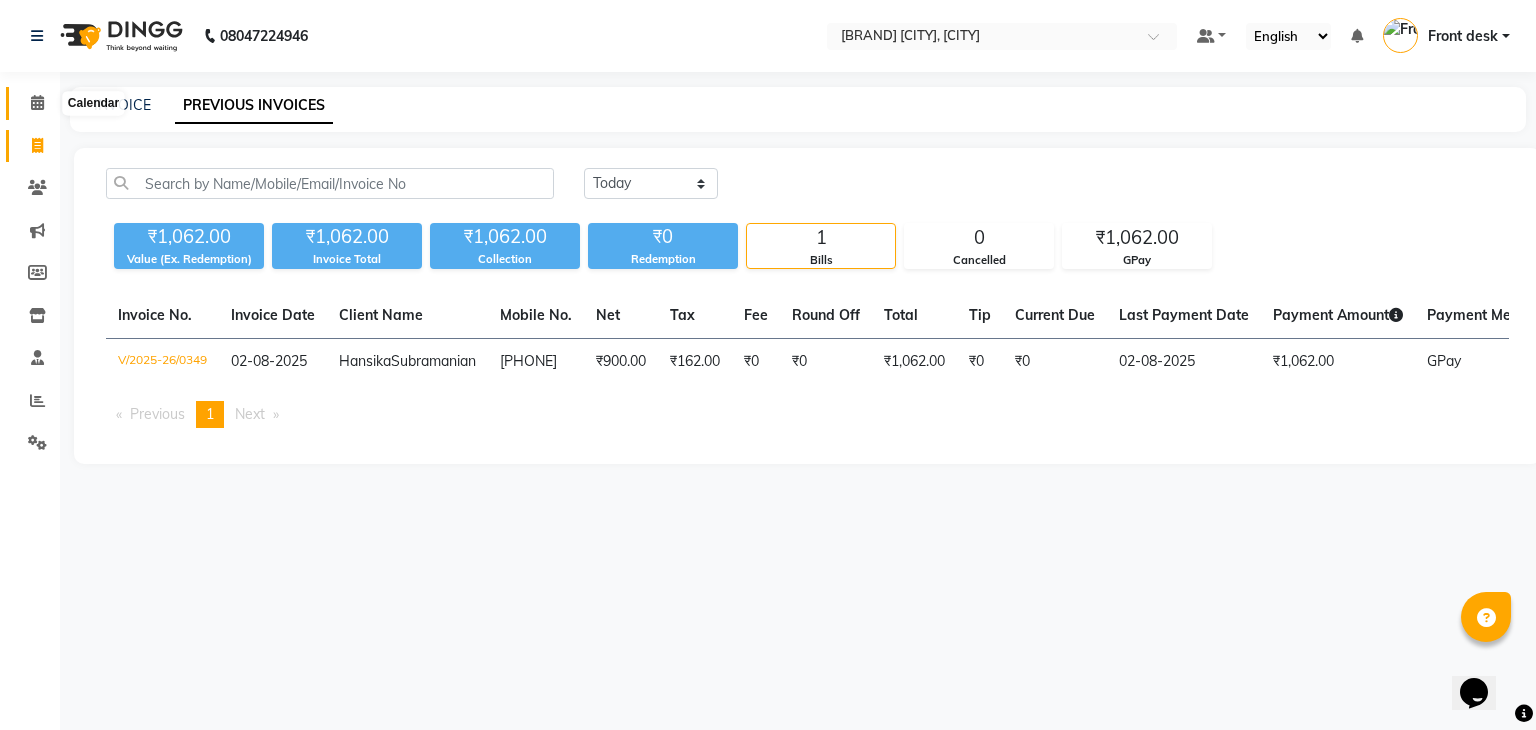 click 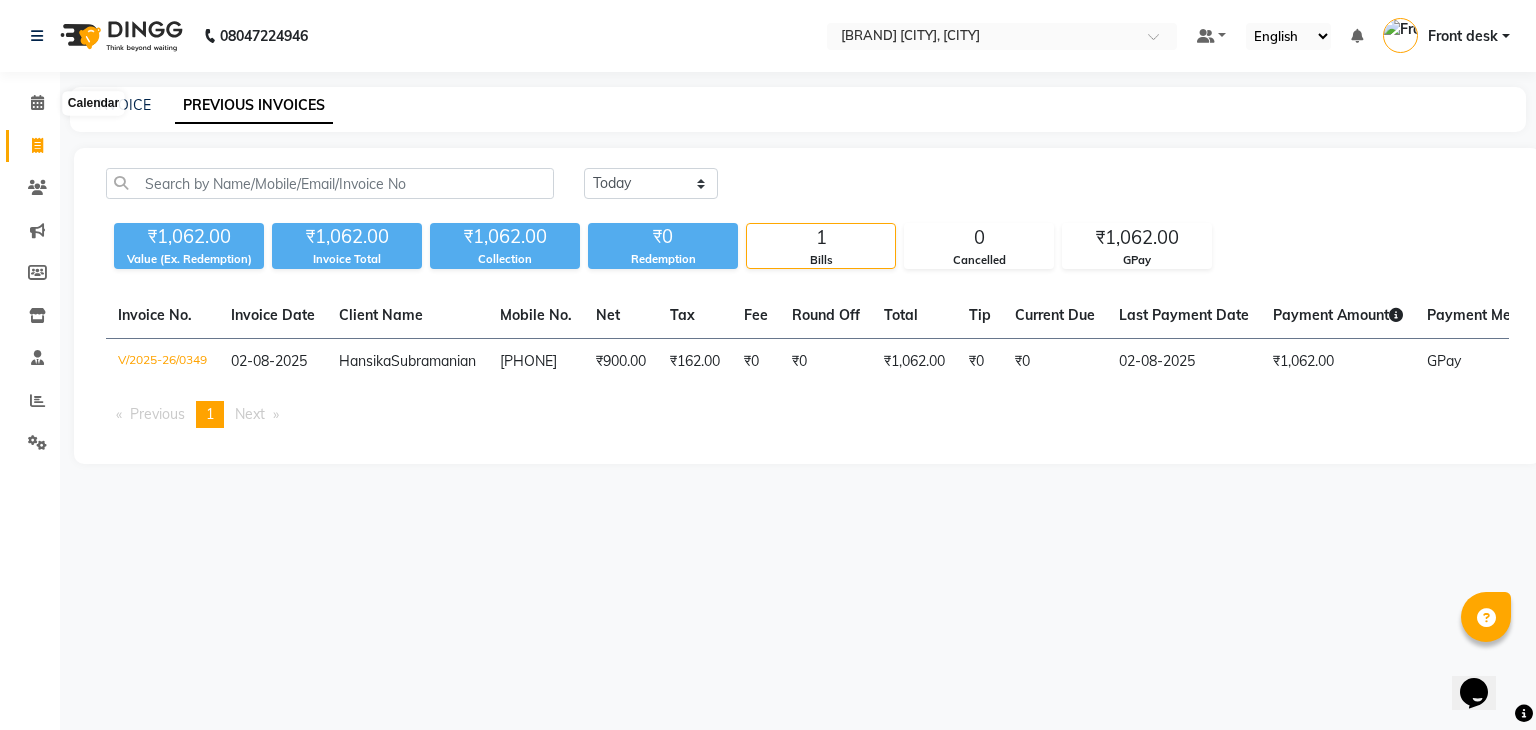 click 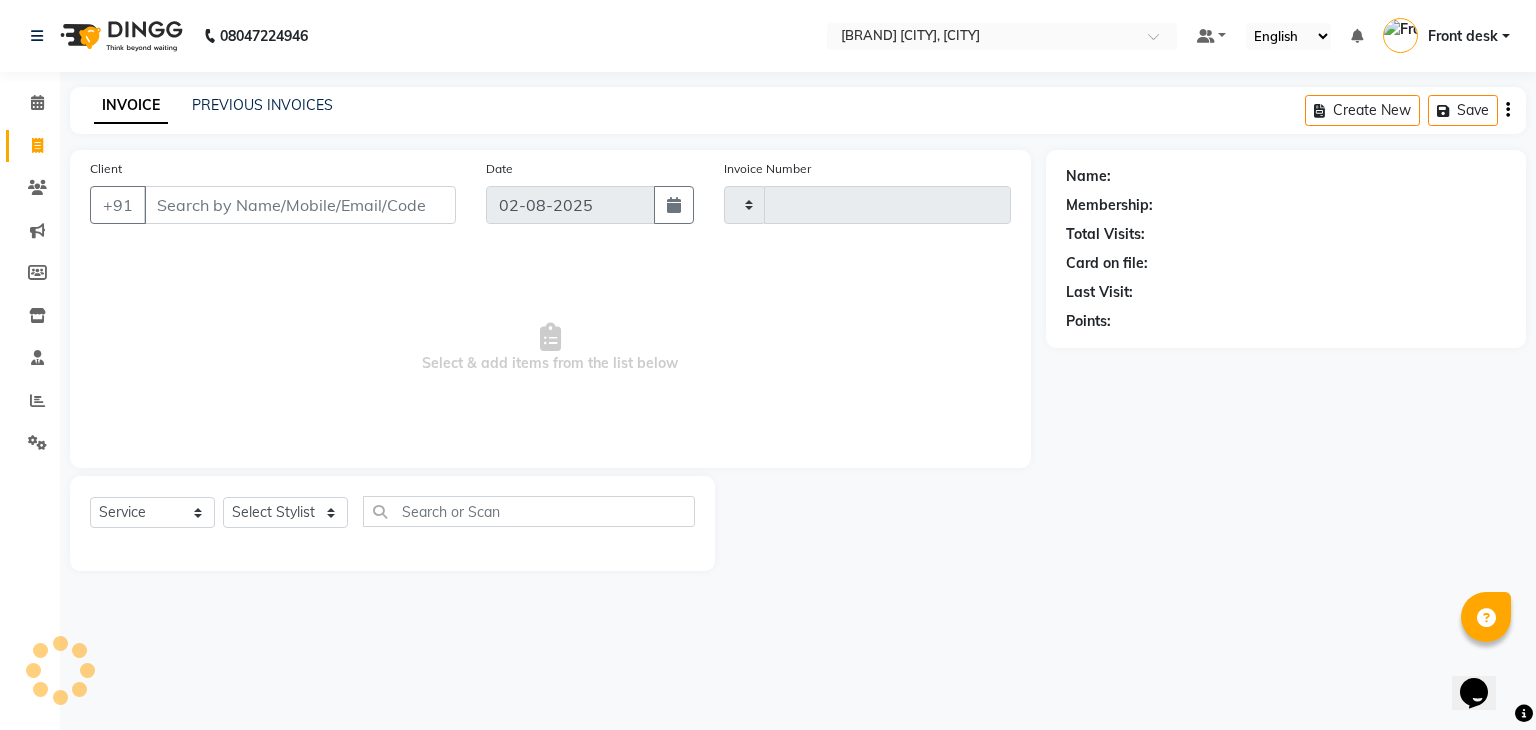 type on "0350" 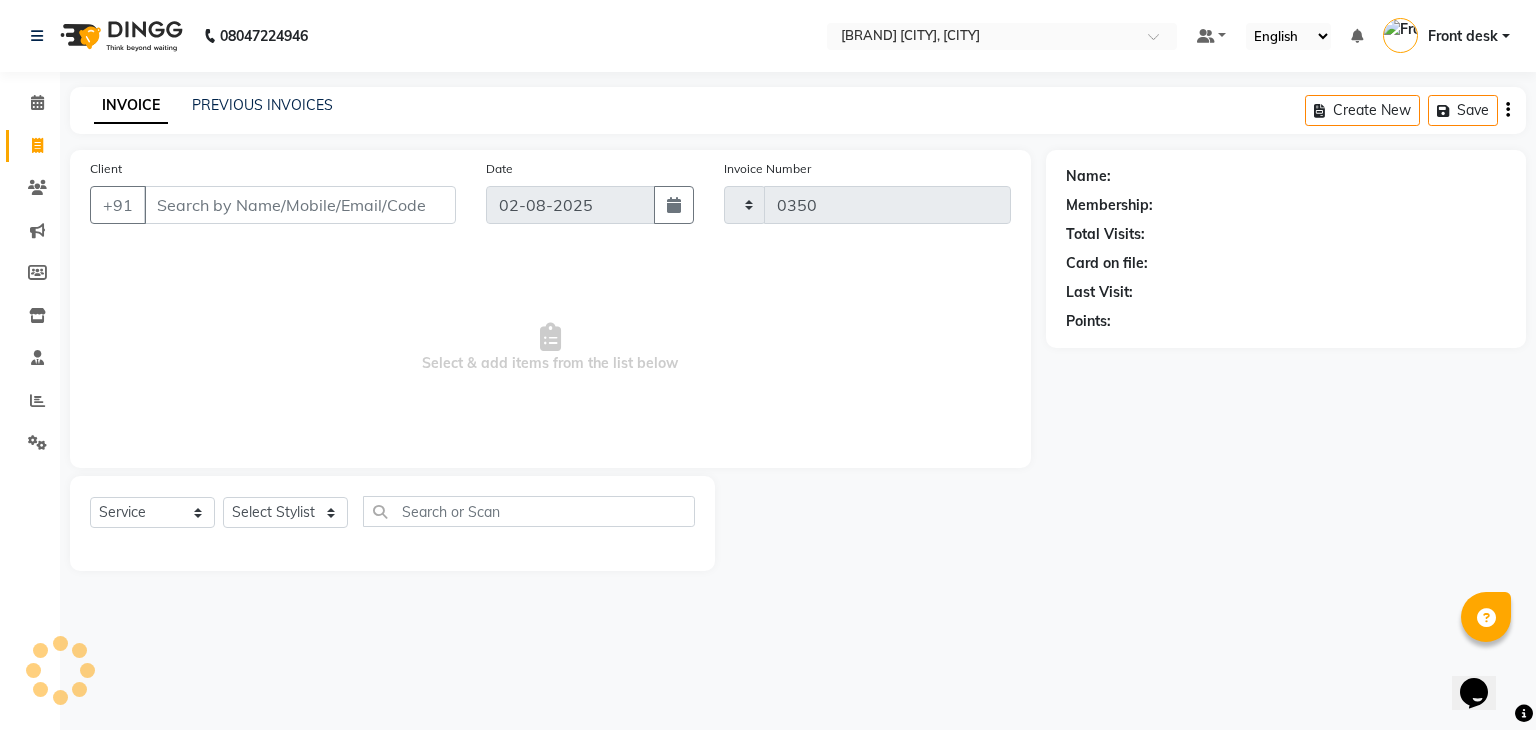 select on "5603" 